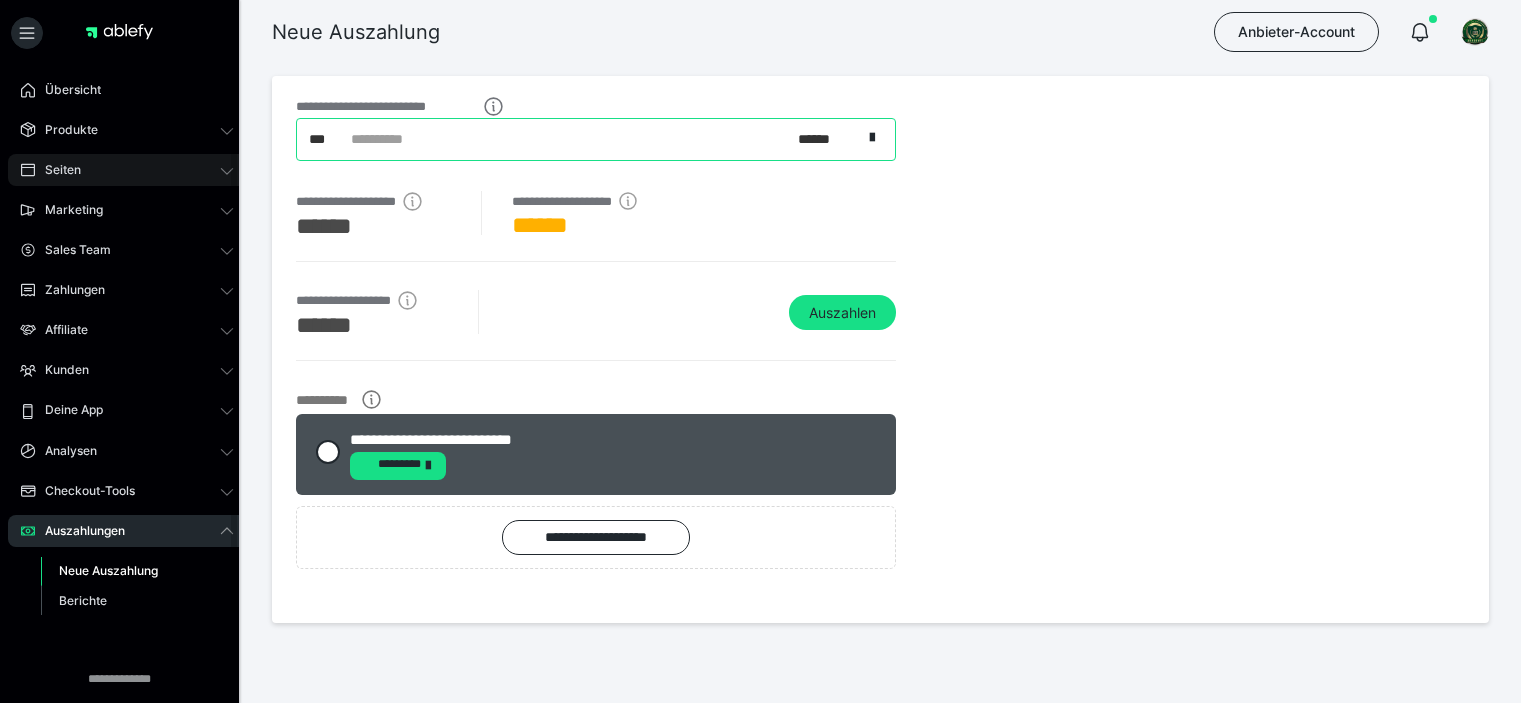 scroll, scrollTop: 0, scrollLeft: 0, axis: both 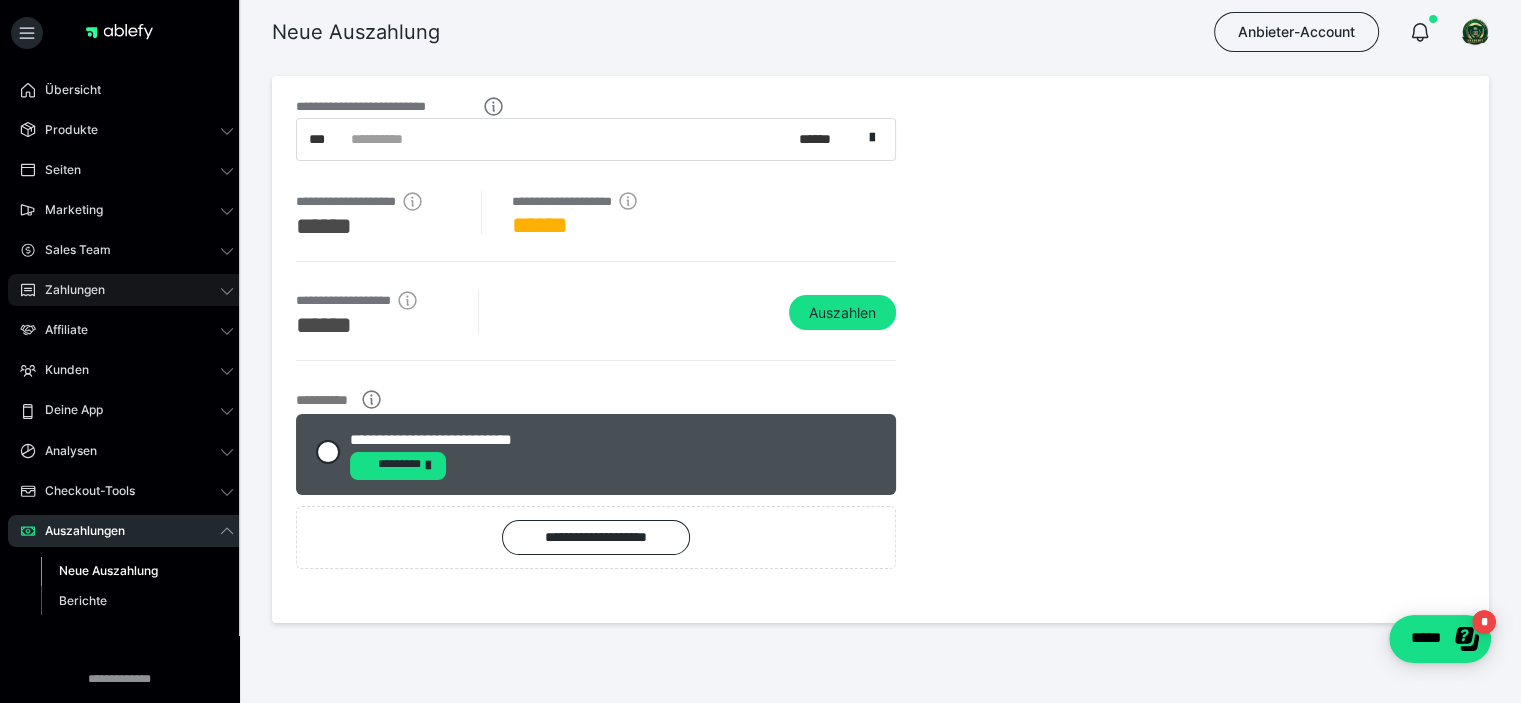 click on "Zahlungen" at bounding box center (68, 290) 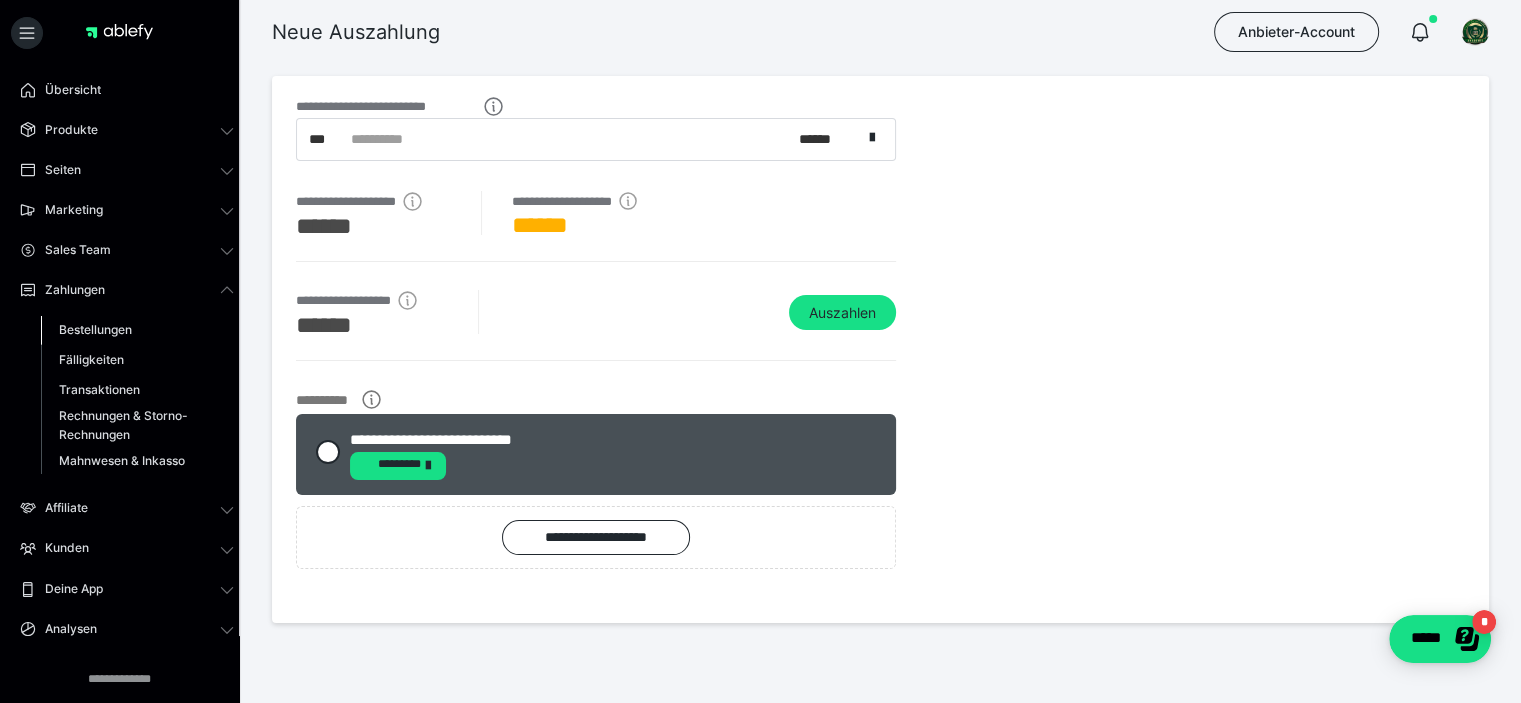 click on "Bestellungen" at bounding box center (137, 330) 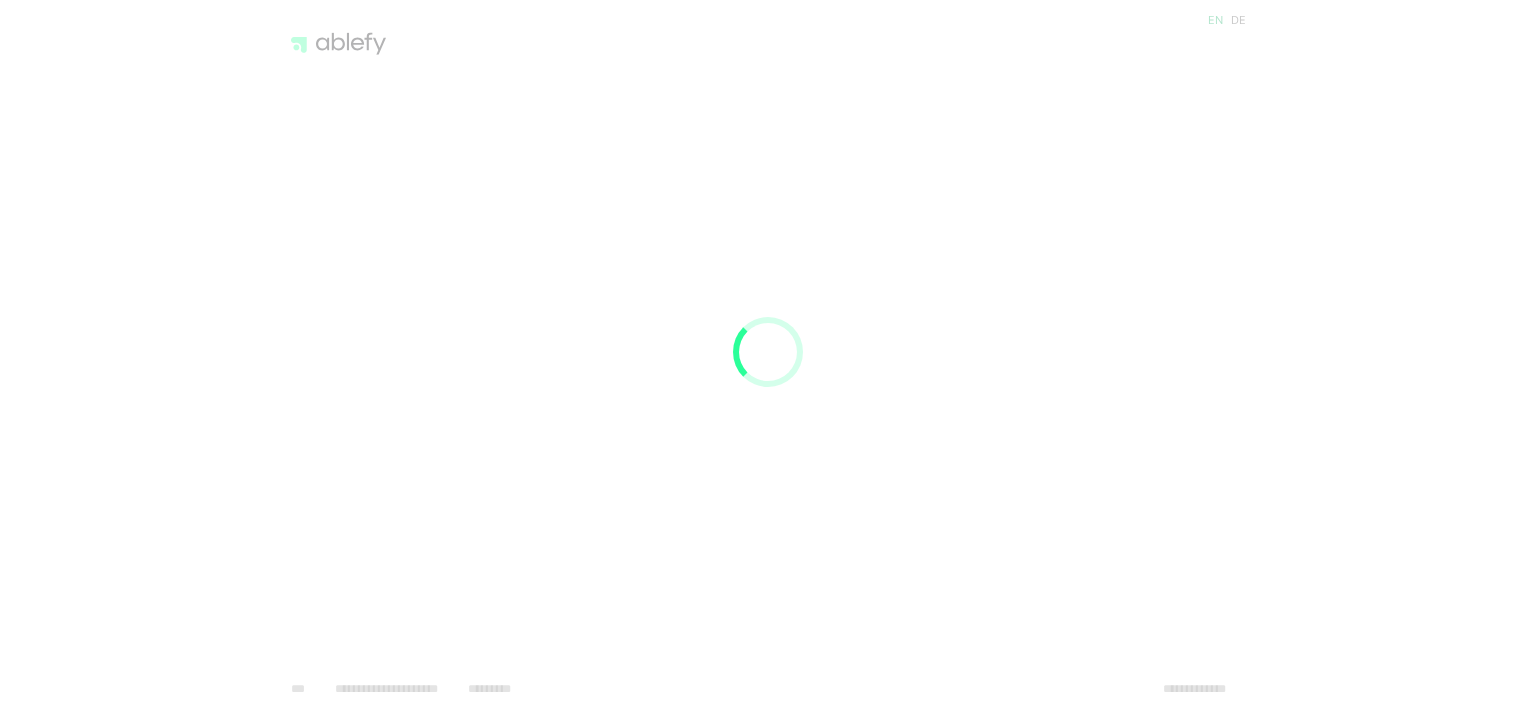 scroll, scrollTop: 0, scrollLeft: 0, axis: both 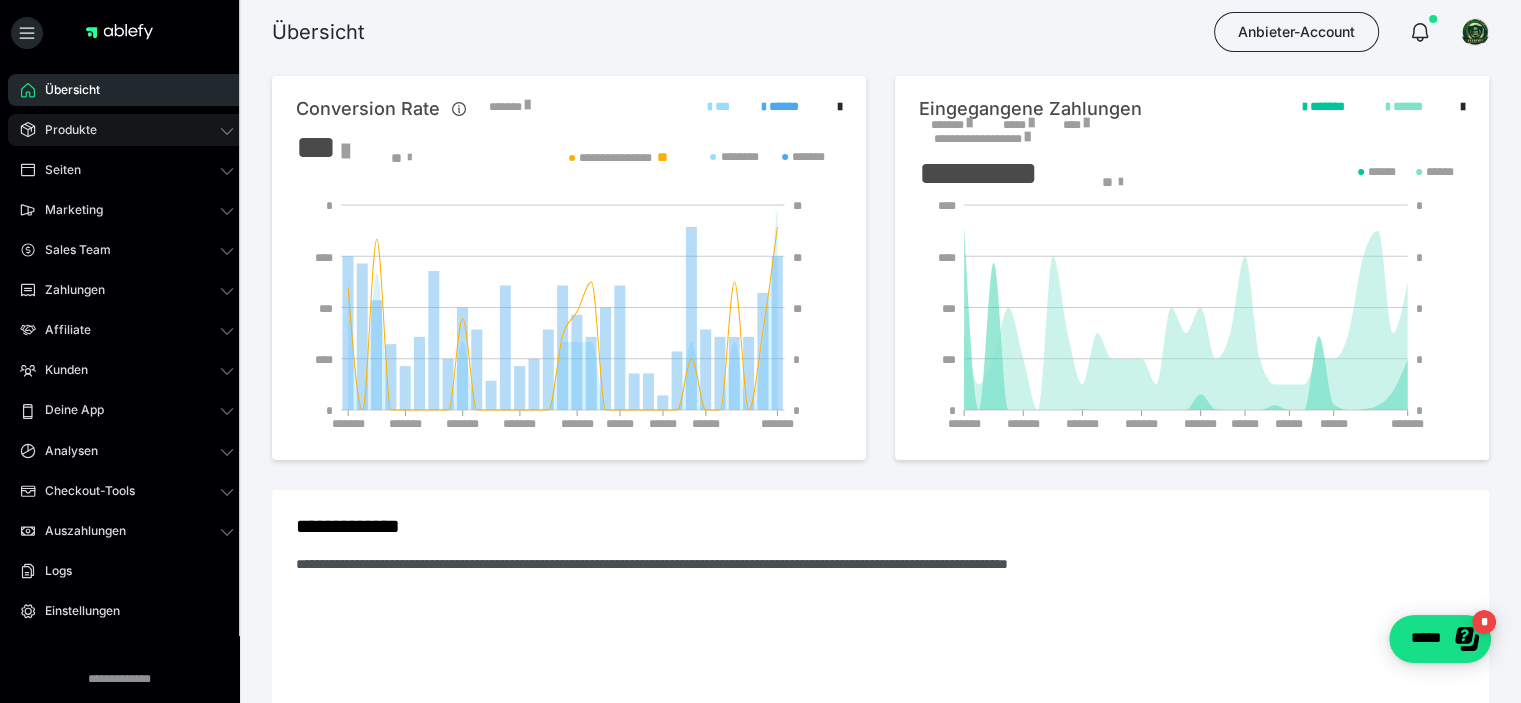 click on "Produkte" at bounding box center [127, 130] 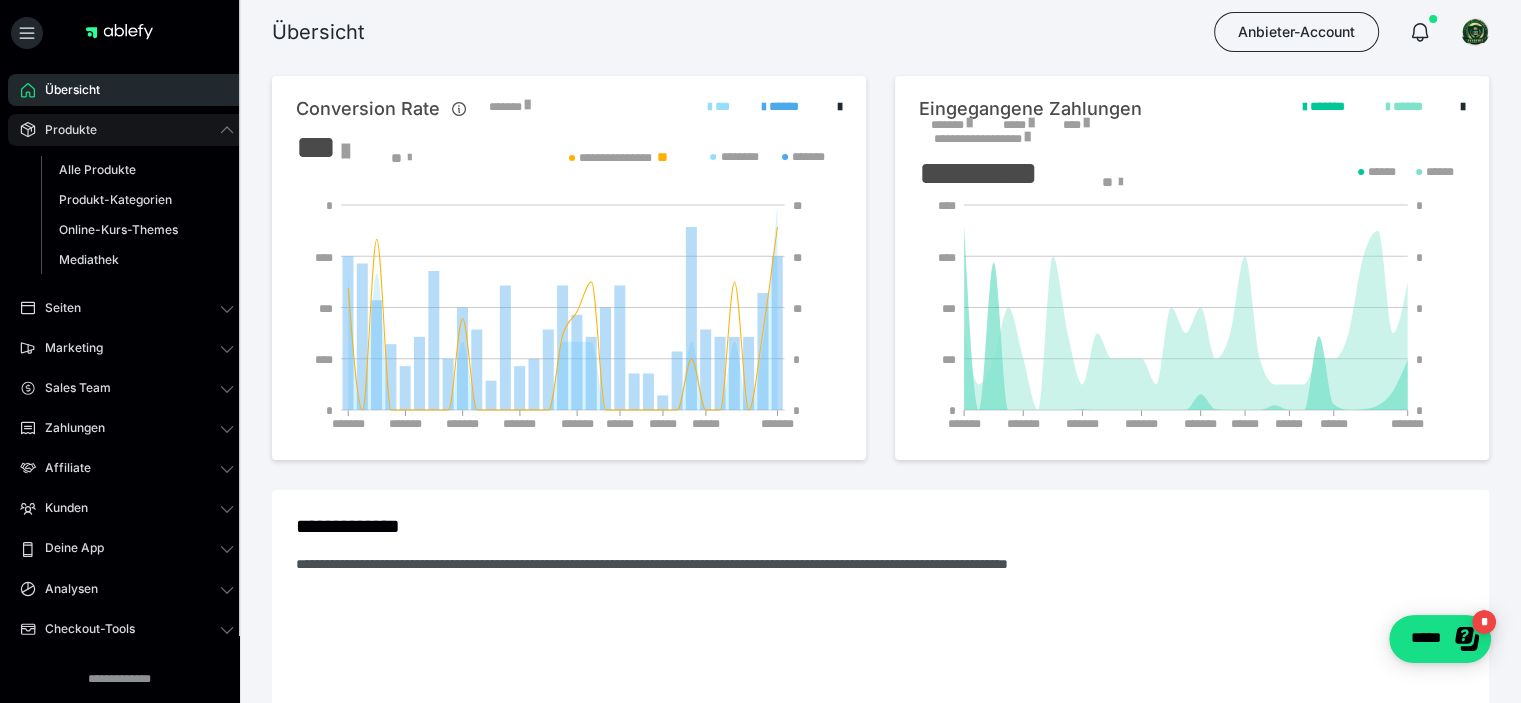 click on "Produkte" at bounding box center (127, 130) 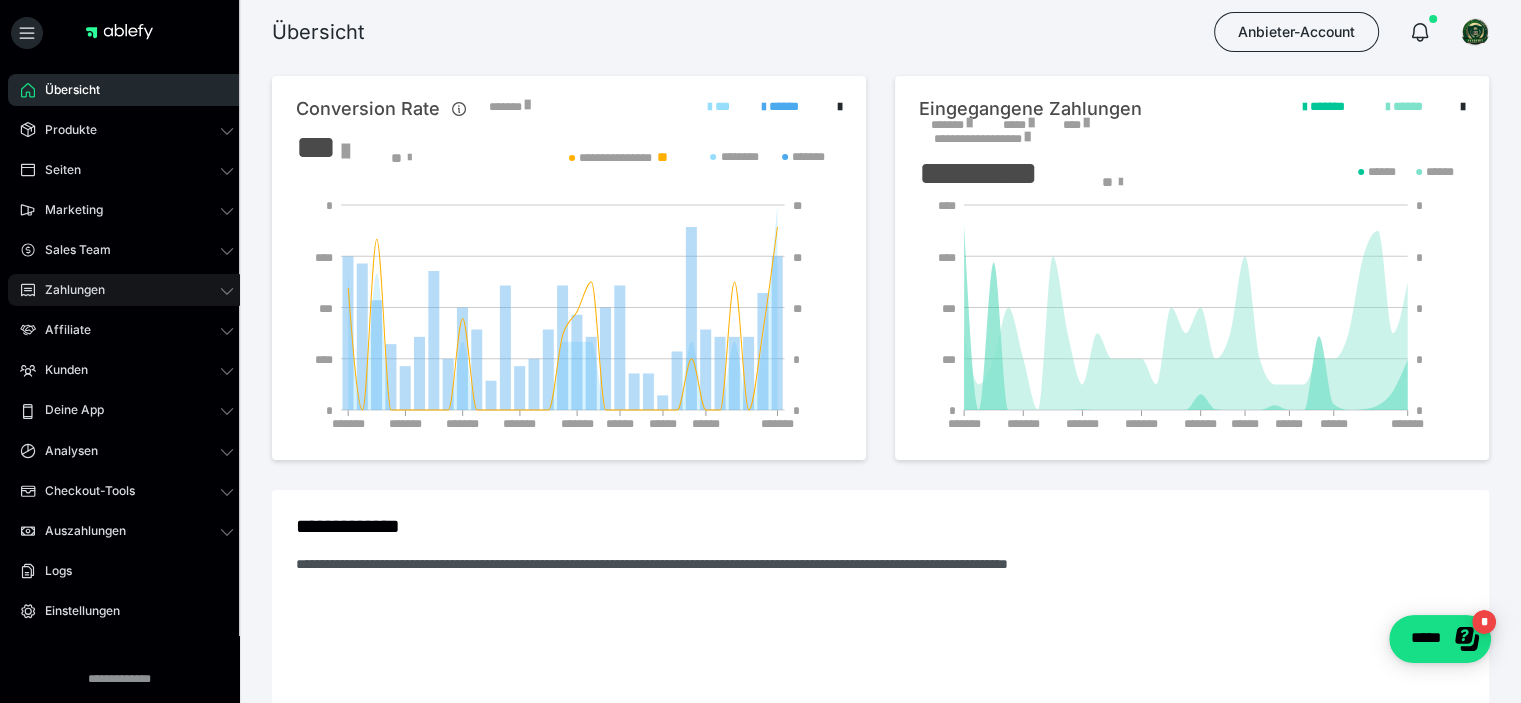 click on "Zahlungen" at bounding box center (127, 290) 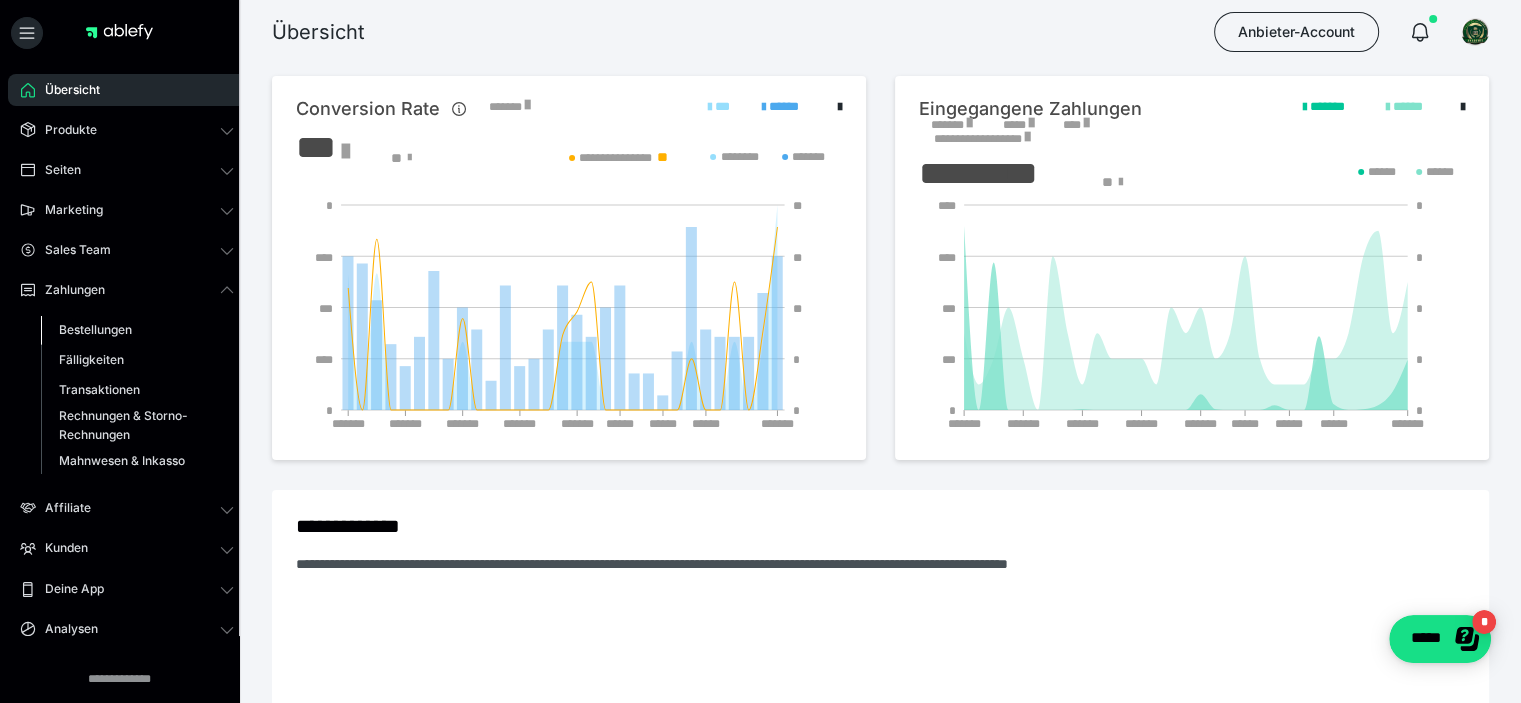 click on "Bestellungen" at bounding box center [95, 329] 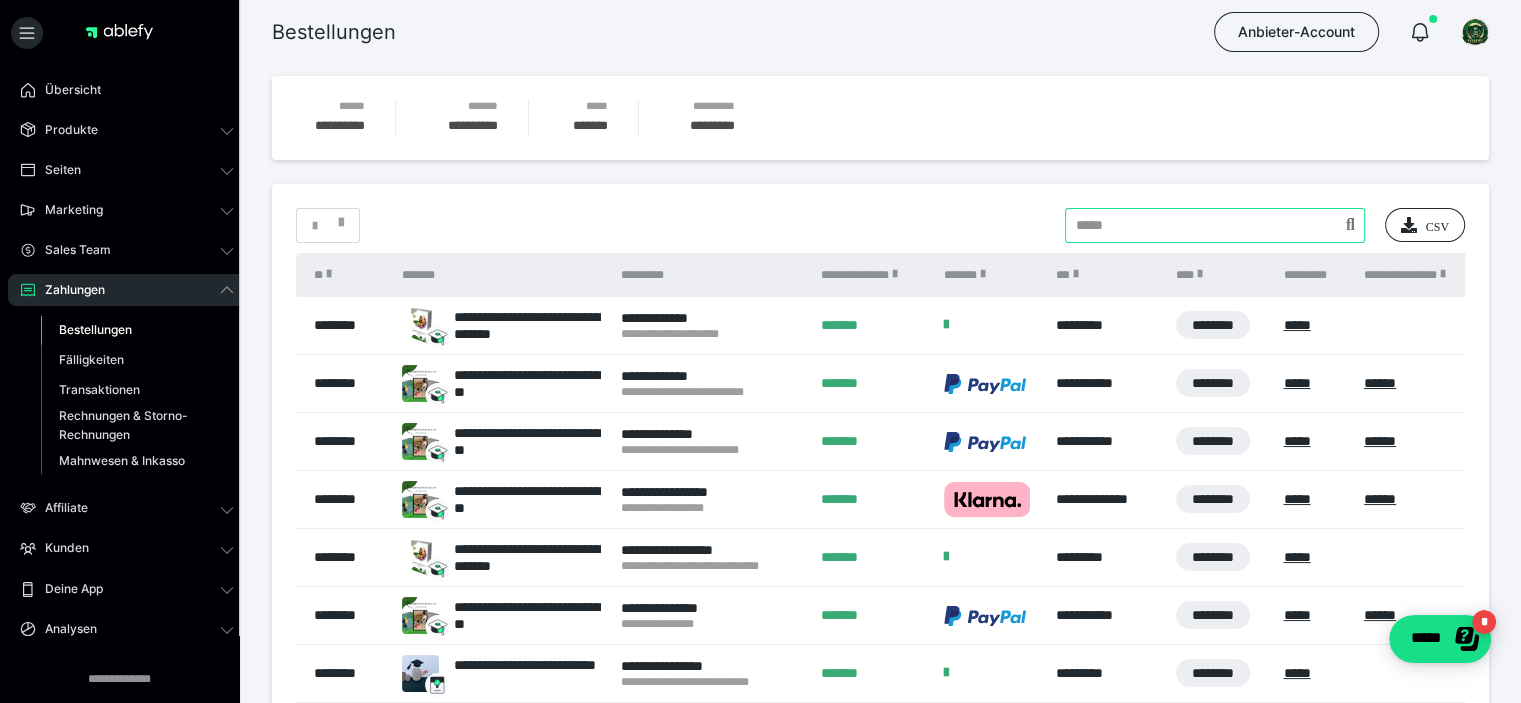 click at bounding box center (1215, 225) 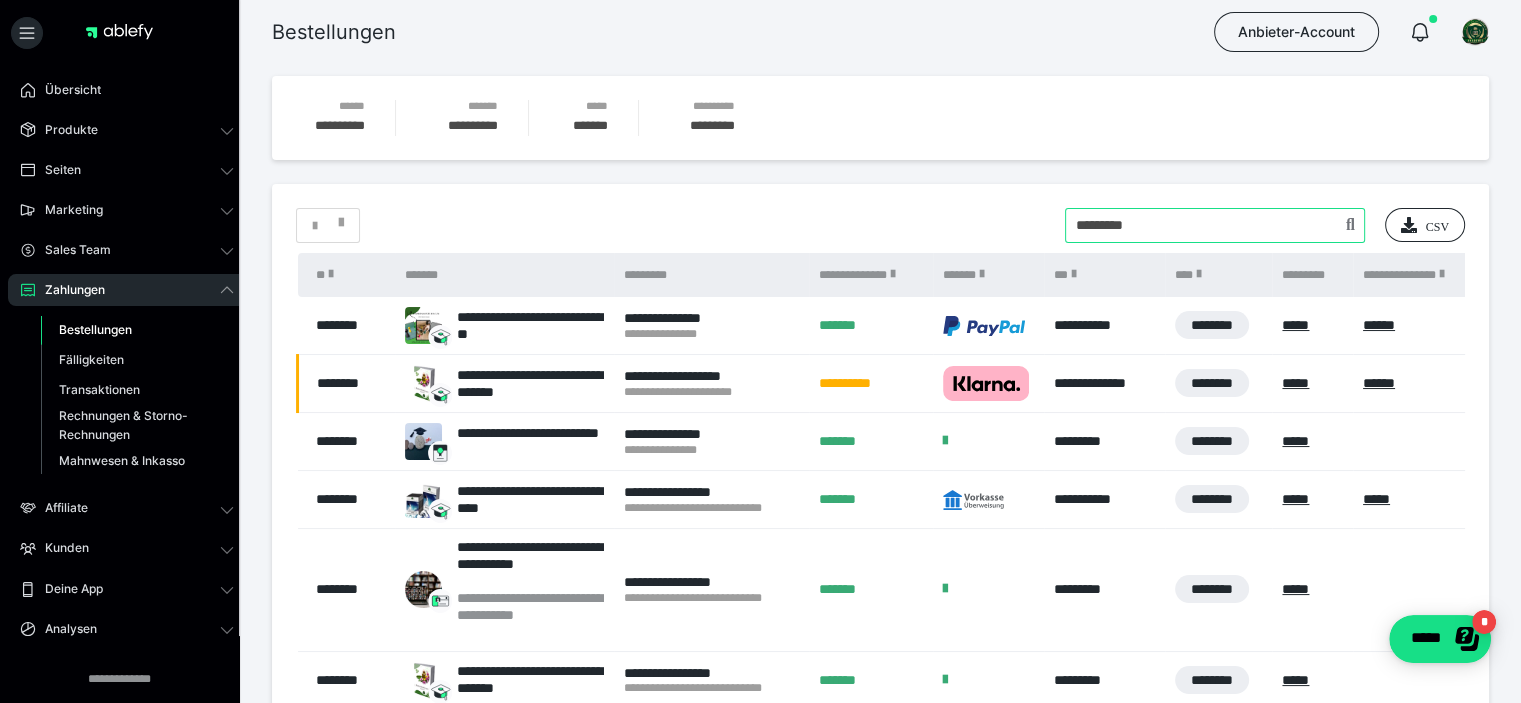 click at bounding box center [1215, 225] 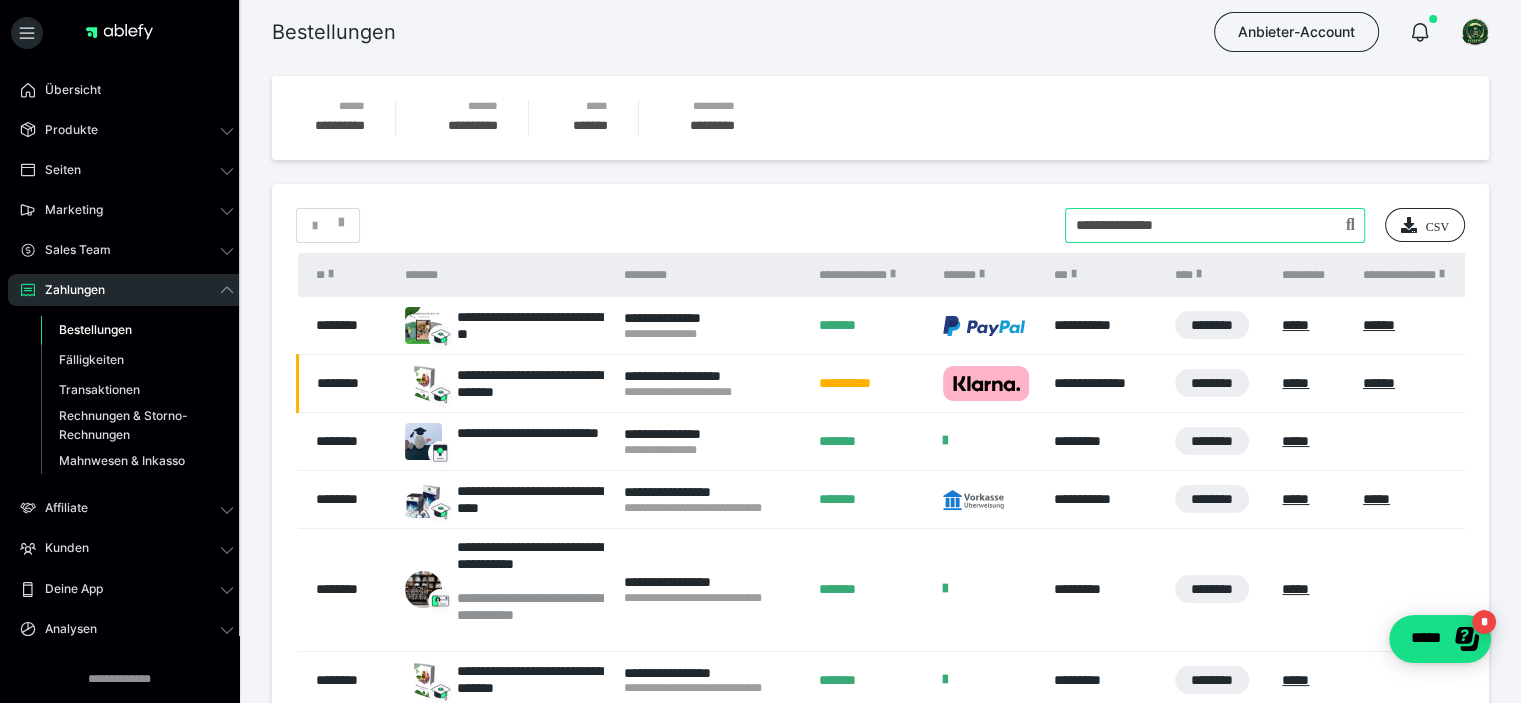 type on "**********" 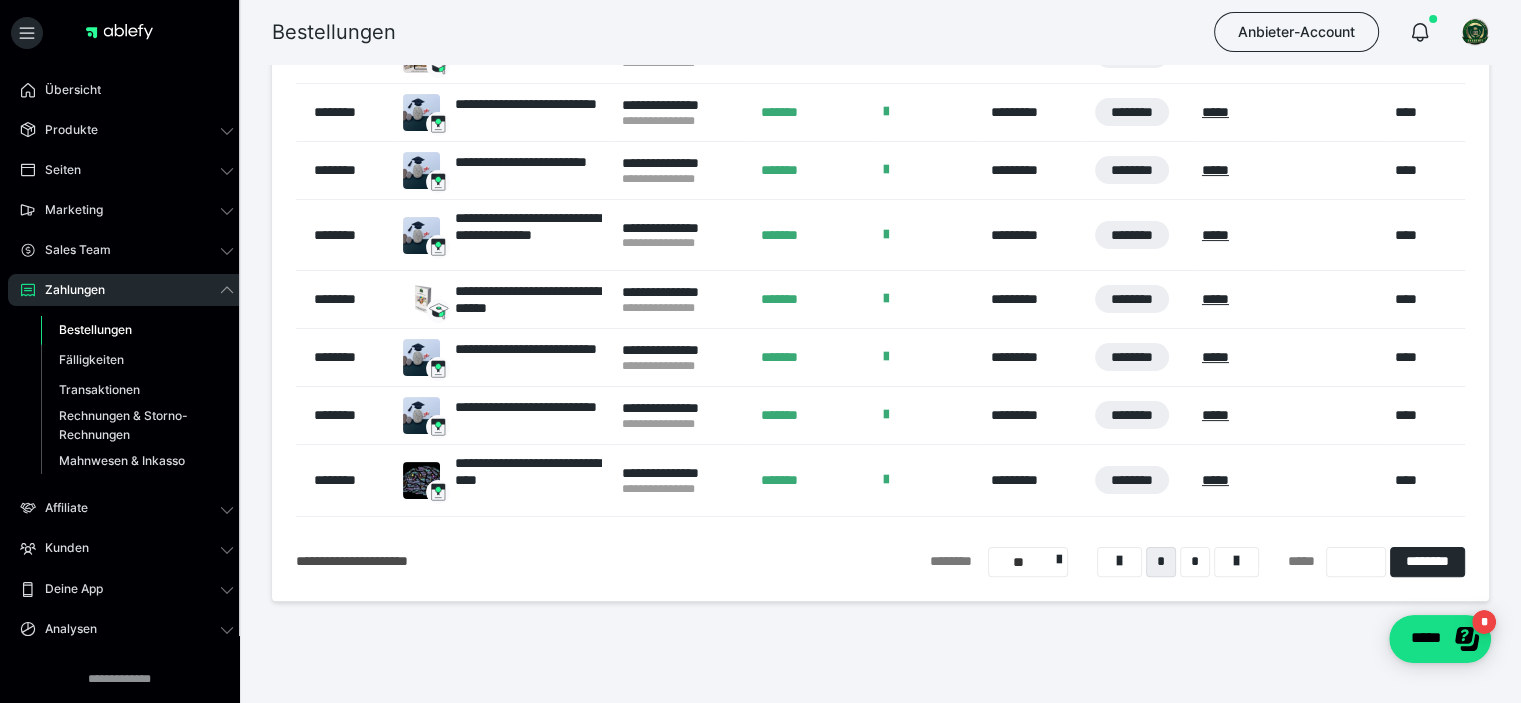 scroll, scrollTop: 412, scrollLeft: 0, axis: vertical 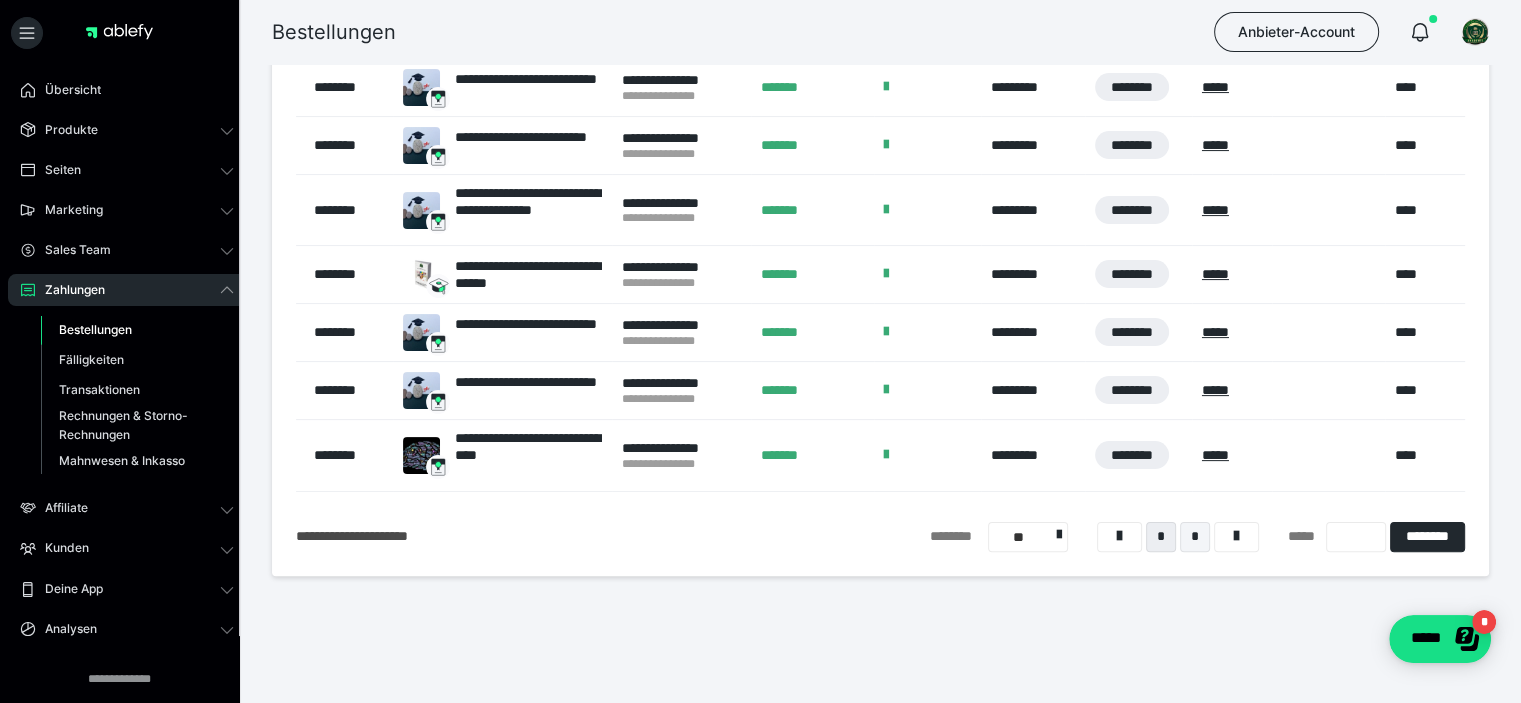 click on "*" at bounding box center (1195, 537) 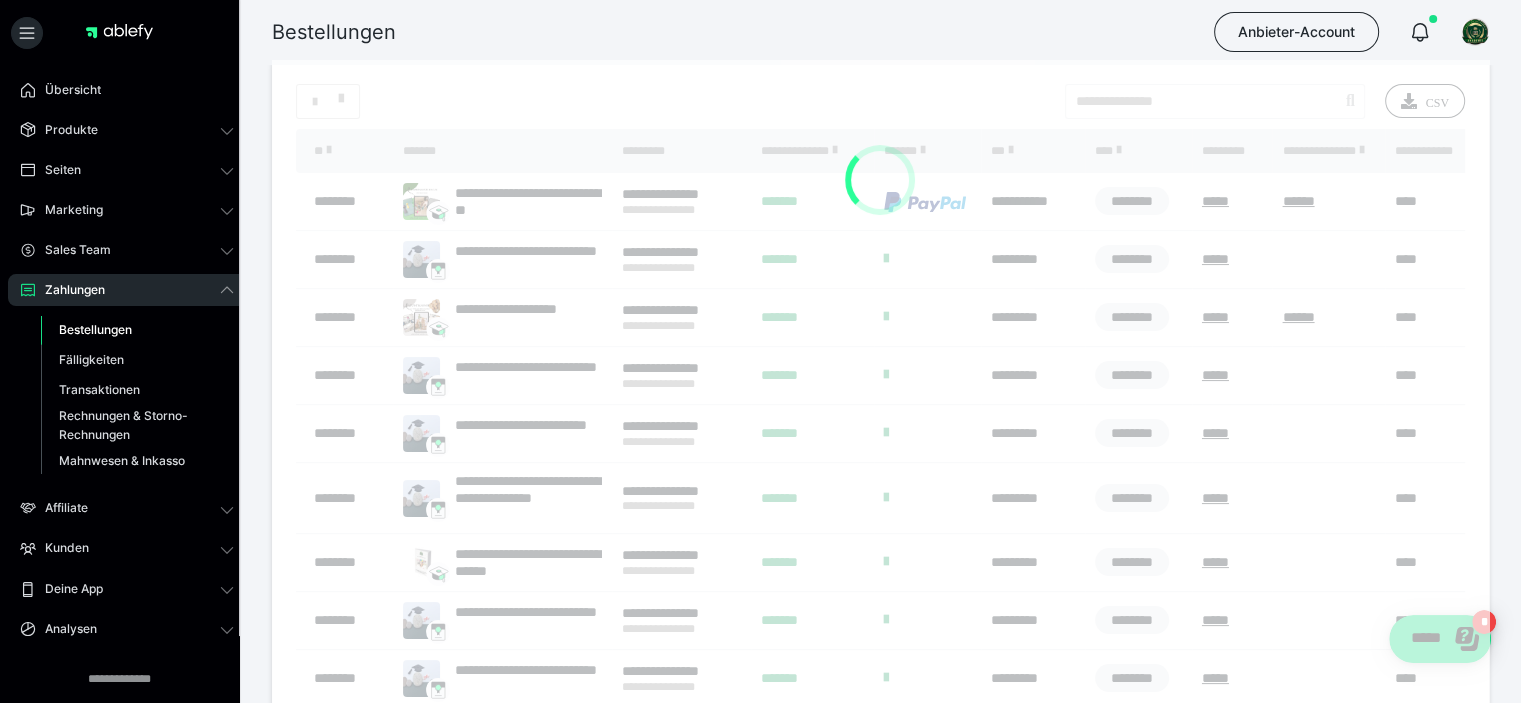 scroll, scrollTop: 0, scrollLeft: 0, axis: both 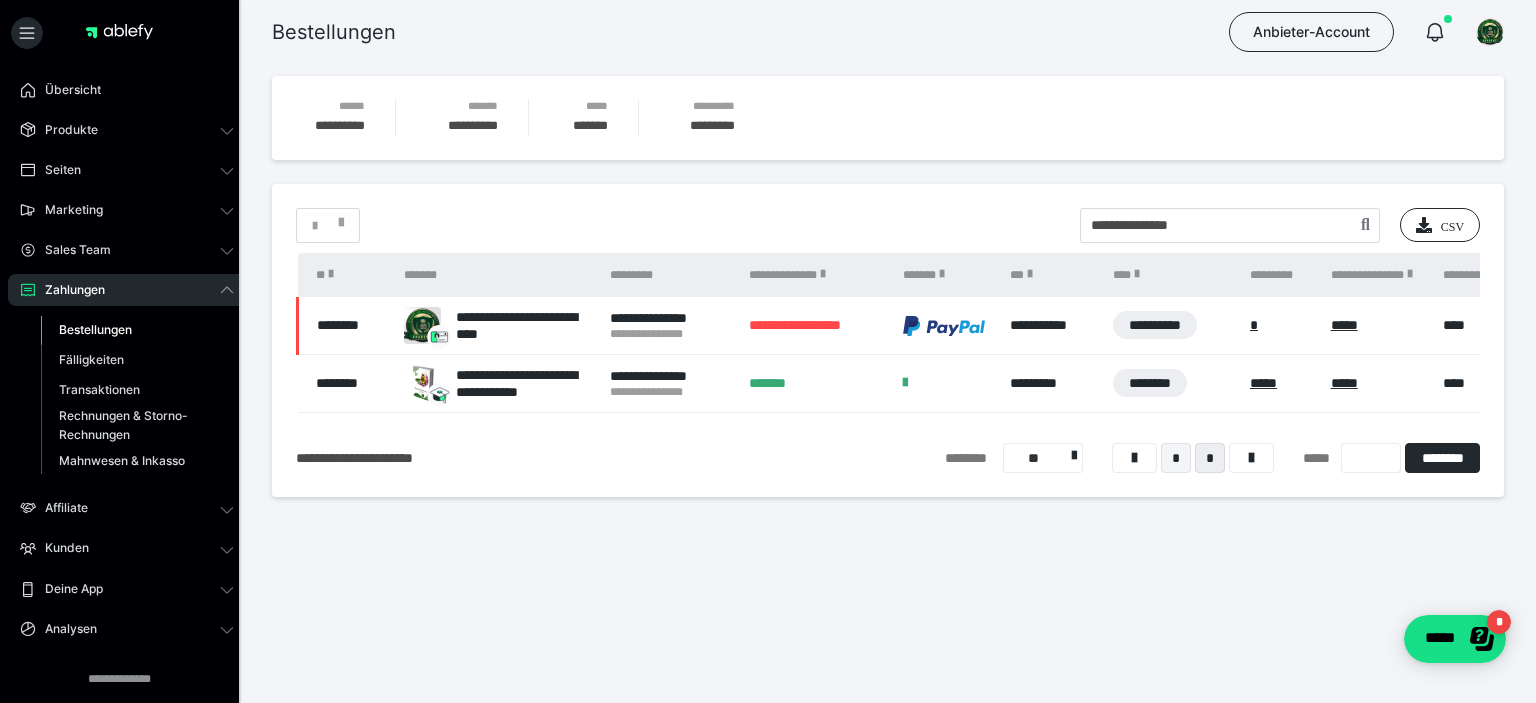 click on "*" at bounding box center [1176, 458] 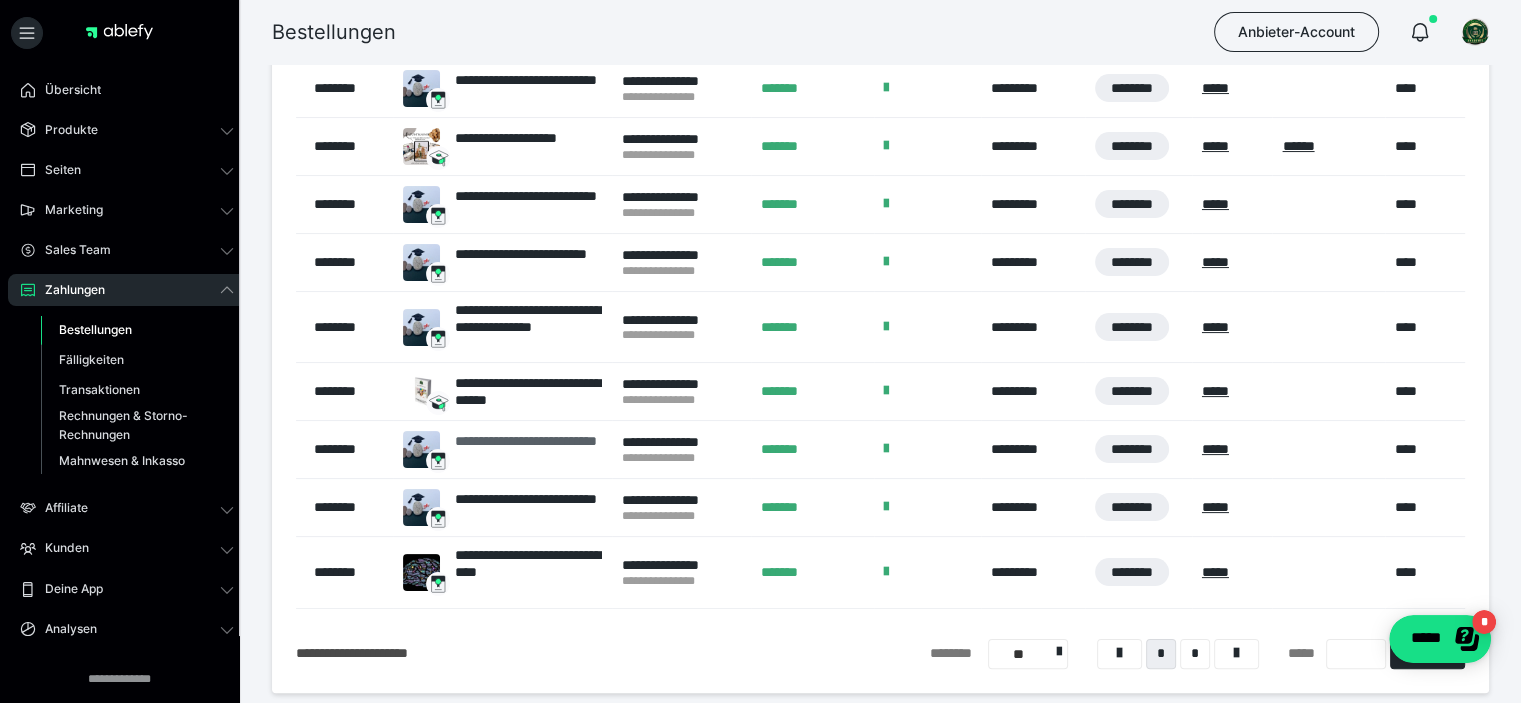 scroll, scrollTop: 300, scrollLeft: 0, axis: vertical 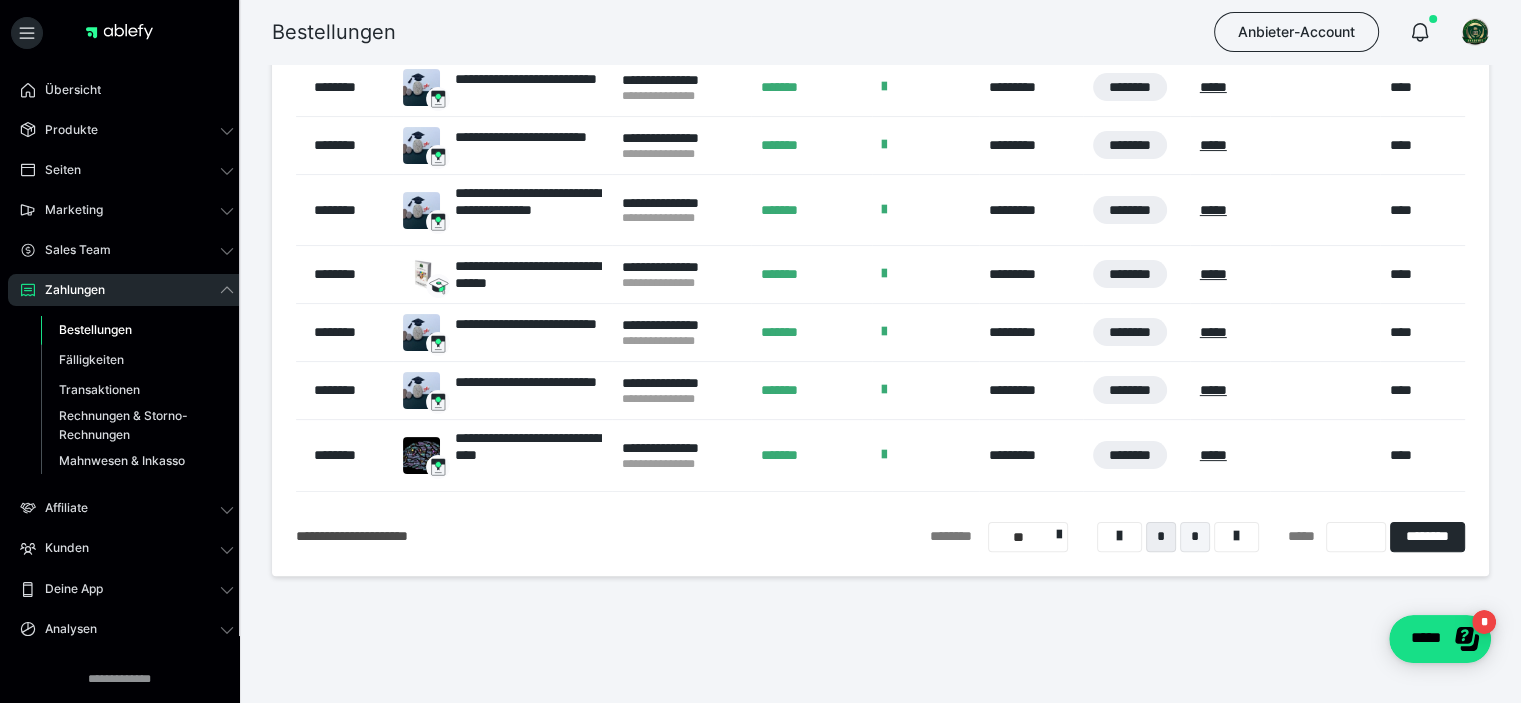 click on "*" at bounding box center [1195, 537] 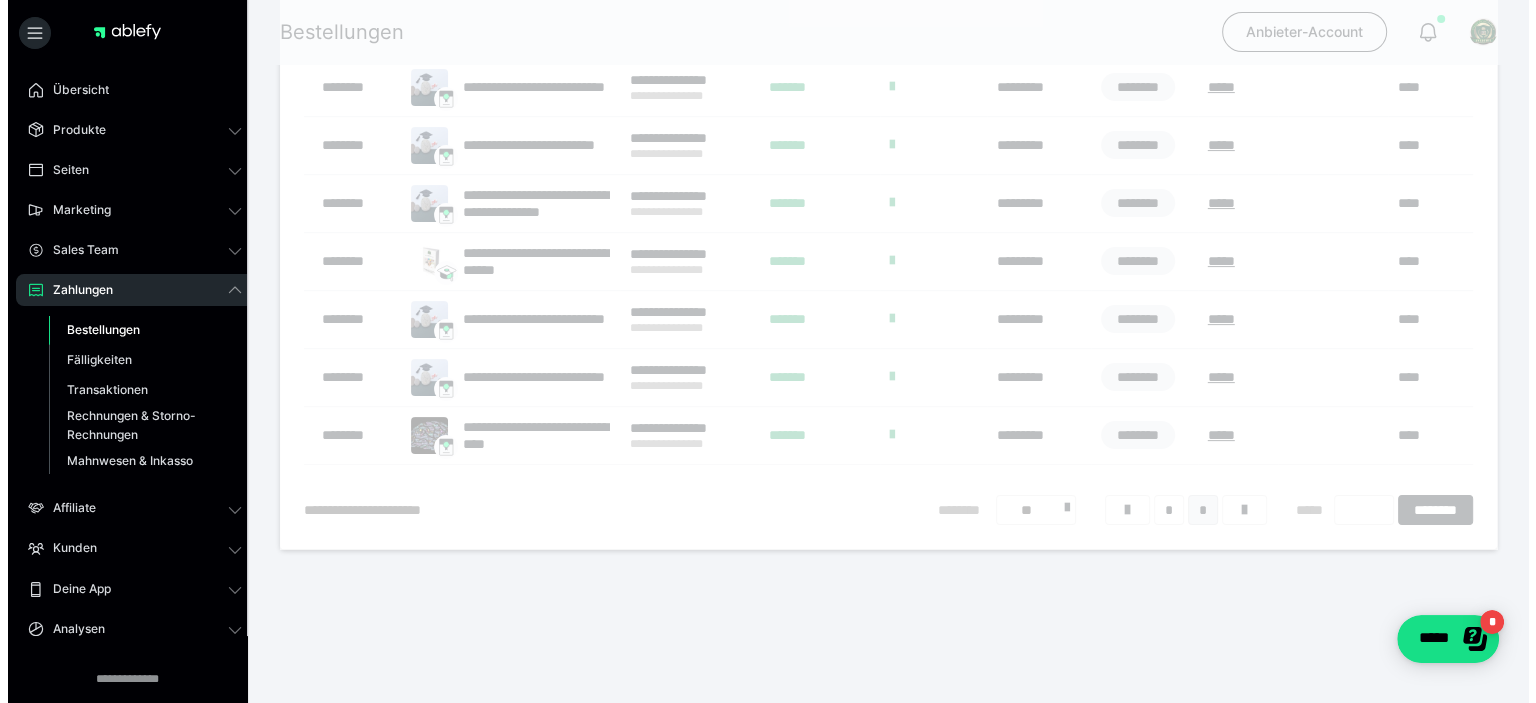 scroll, scrollTop: 0, scrollLeft: 0, axis: both 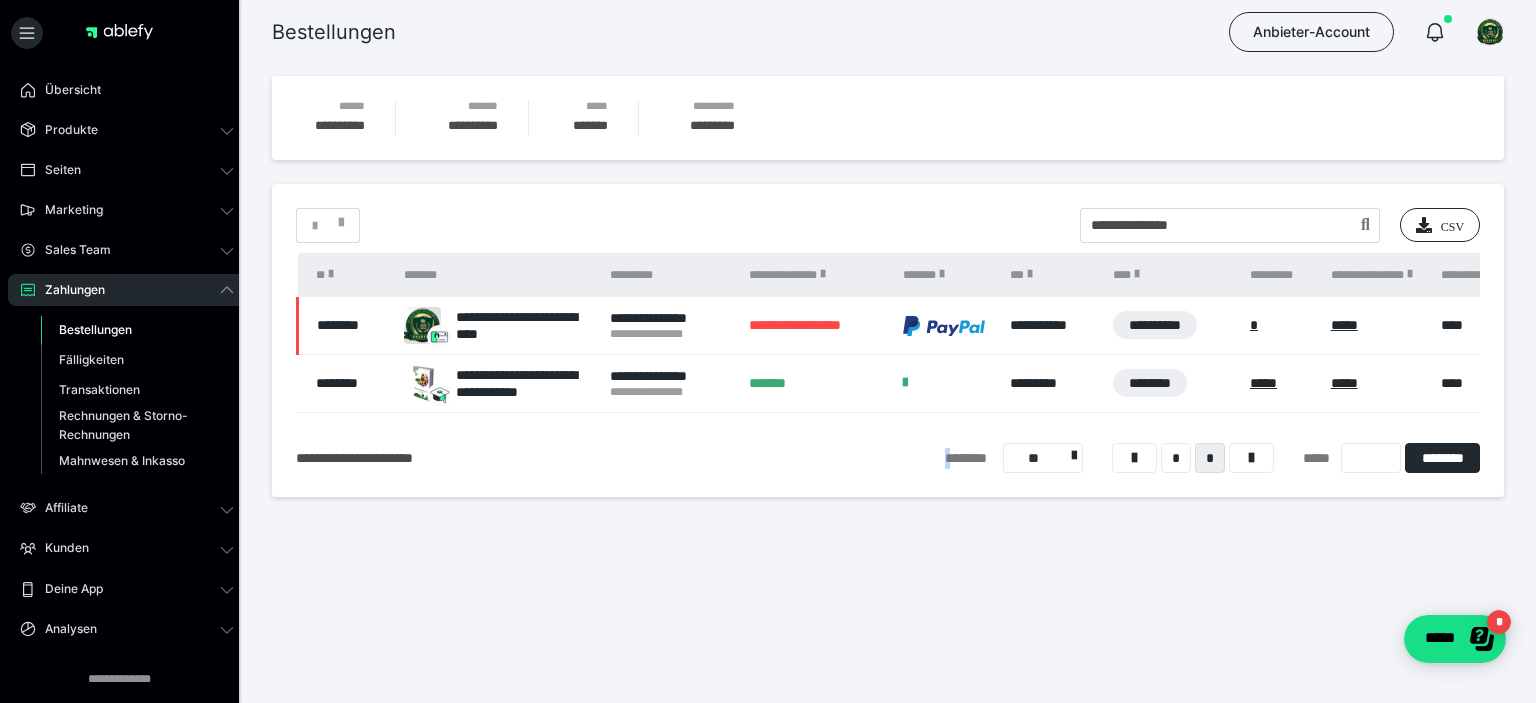 drag, startPoint x: 890, startPoint y: 420, endPoint x: 953, endPoint y: 420, distance: 63 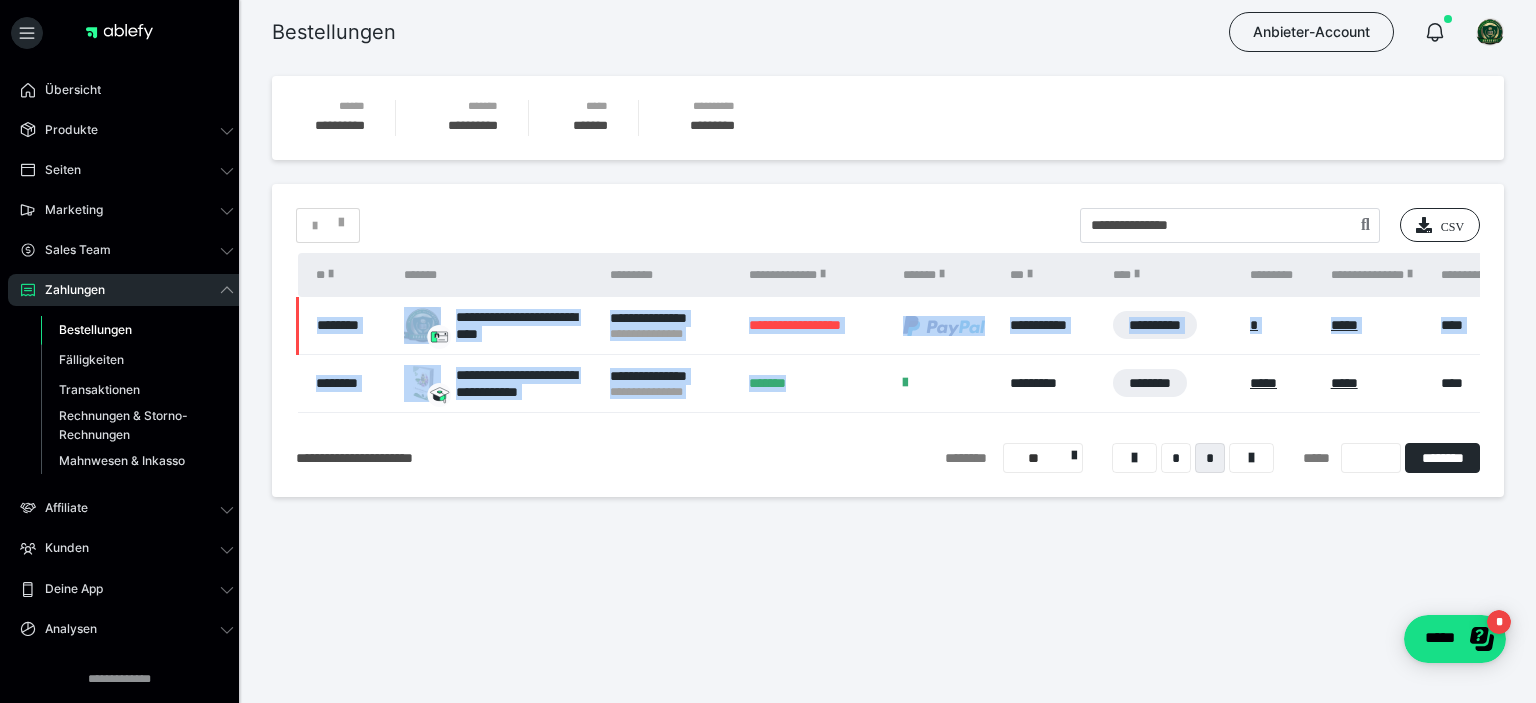 drag, startPoint x: 944, startPoint y: 411, endPoint x: 1033, endPoint y: 415, distance: 89.08984 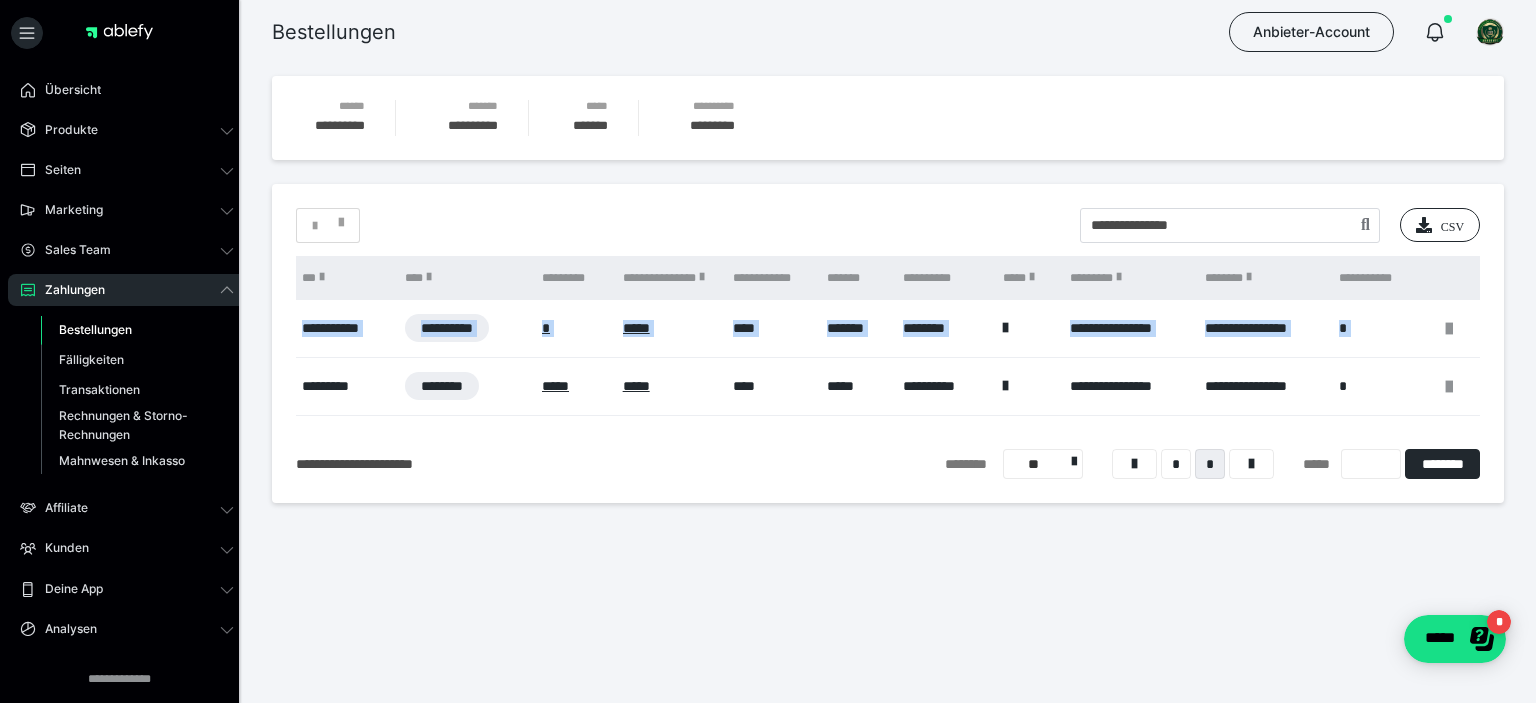 scroll, scrollTop: 0, scrollLeft: 710, axis: horizontal 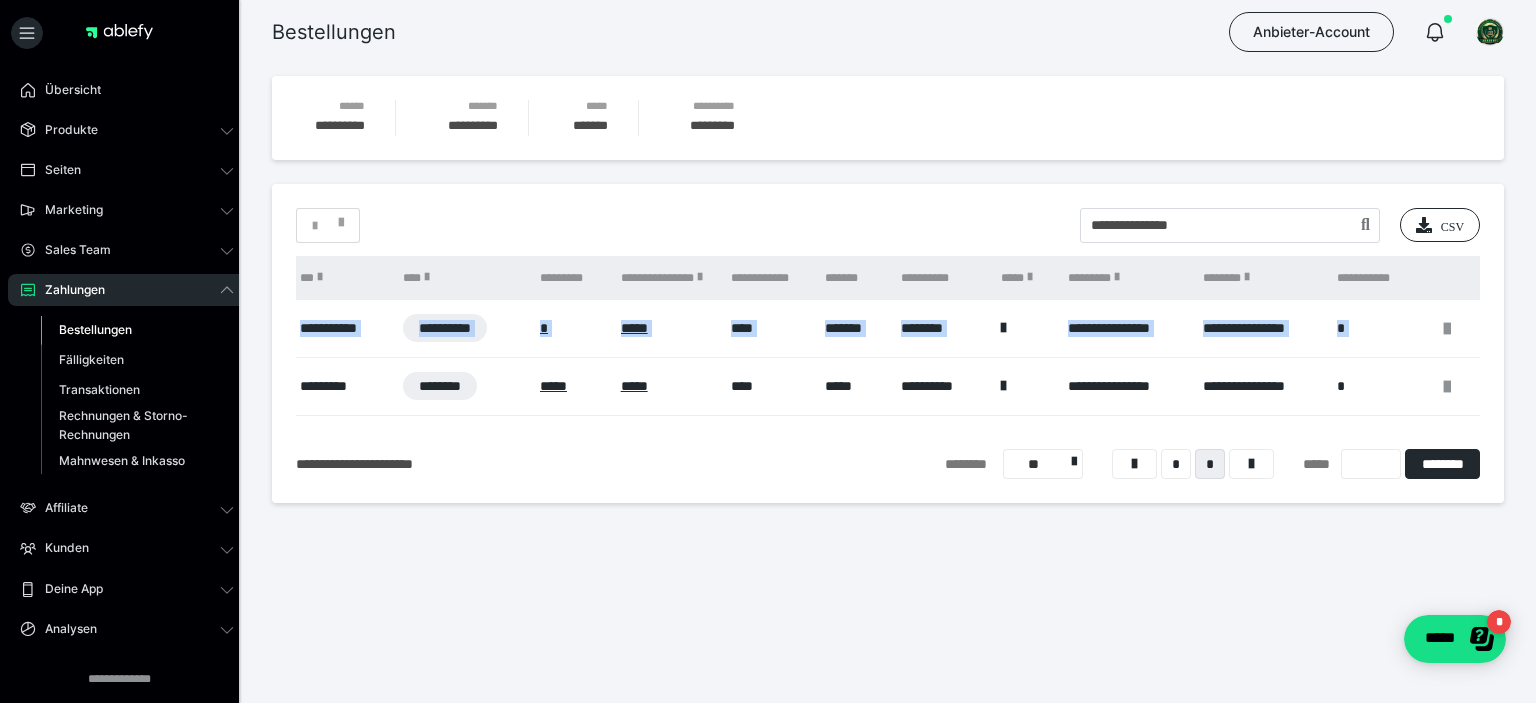 click on "*******" at bounding box center (853, 329) 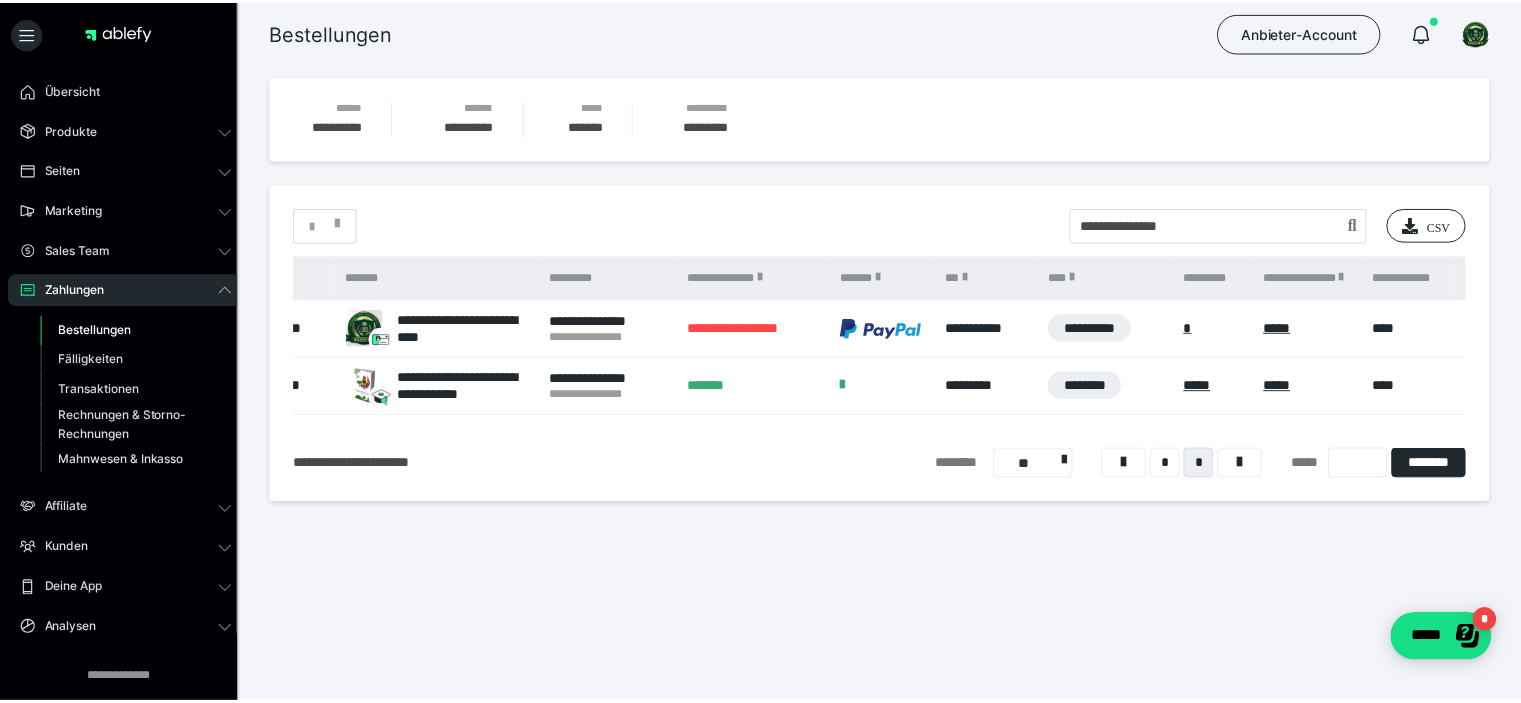 scroll, scrollTop: 0, scrollLeft: 0, axis: both 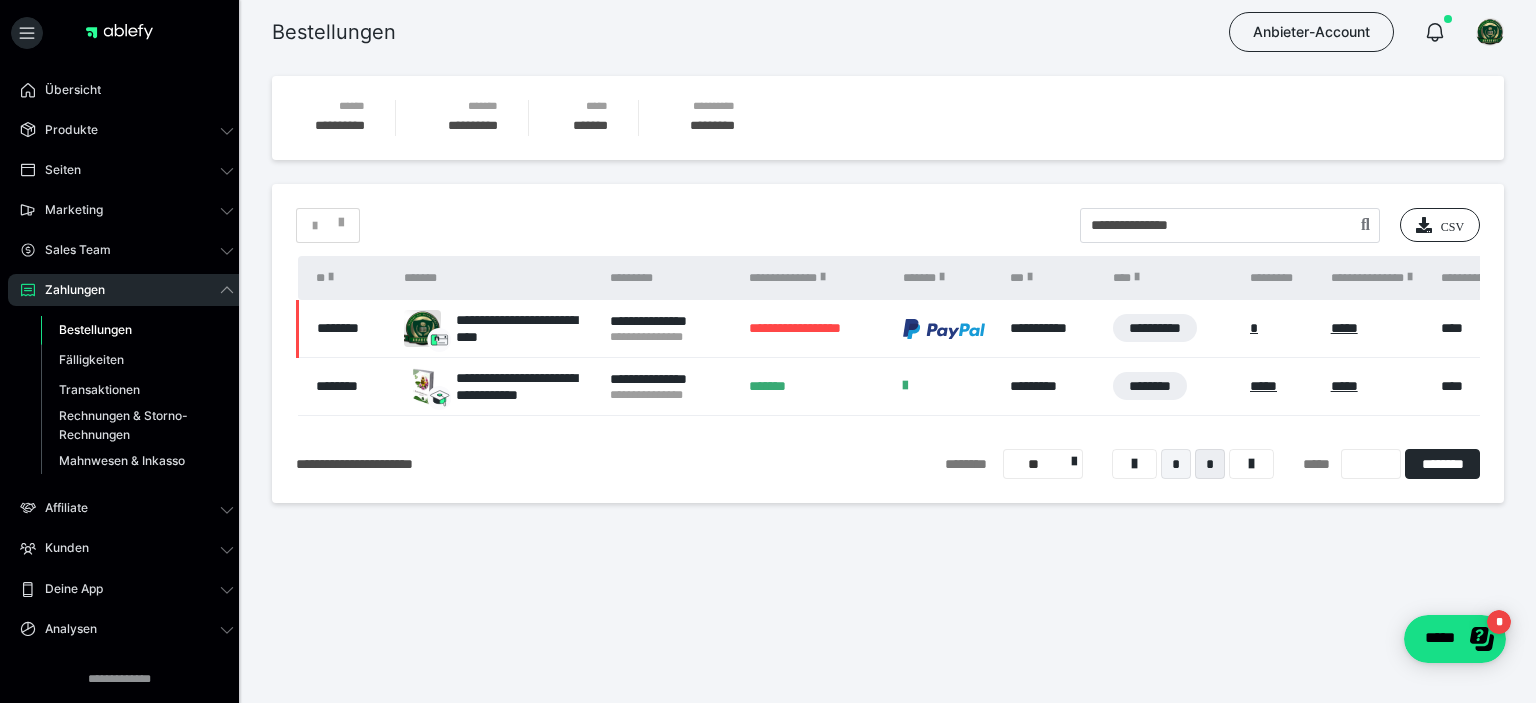 click on "*" at bounding box center [1176, 464] 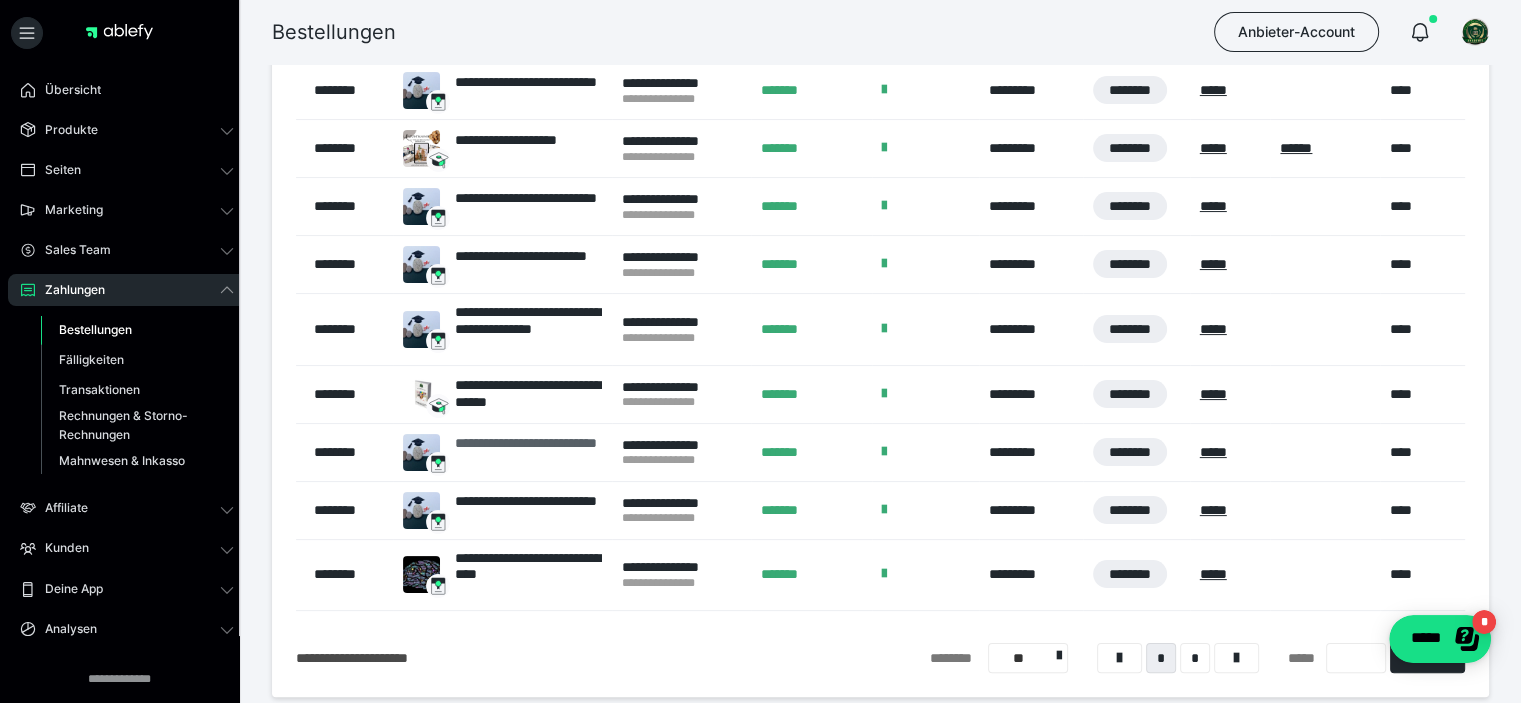 scroll, scrollTop: 300, scrollLeft: 0, axis: vertical 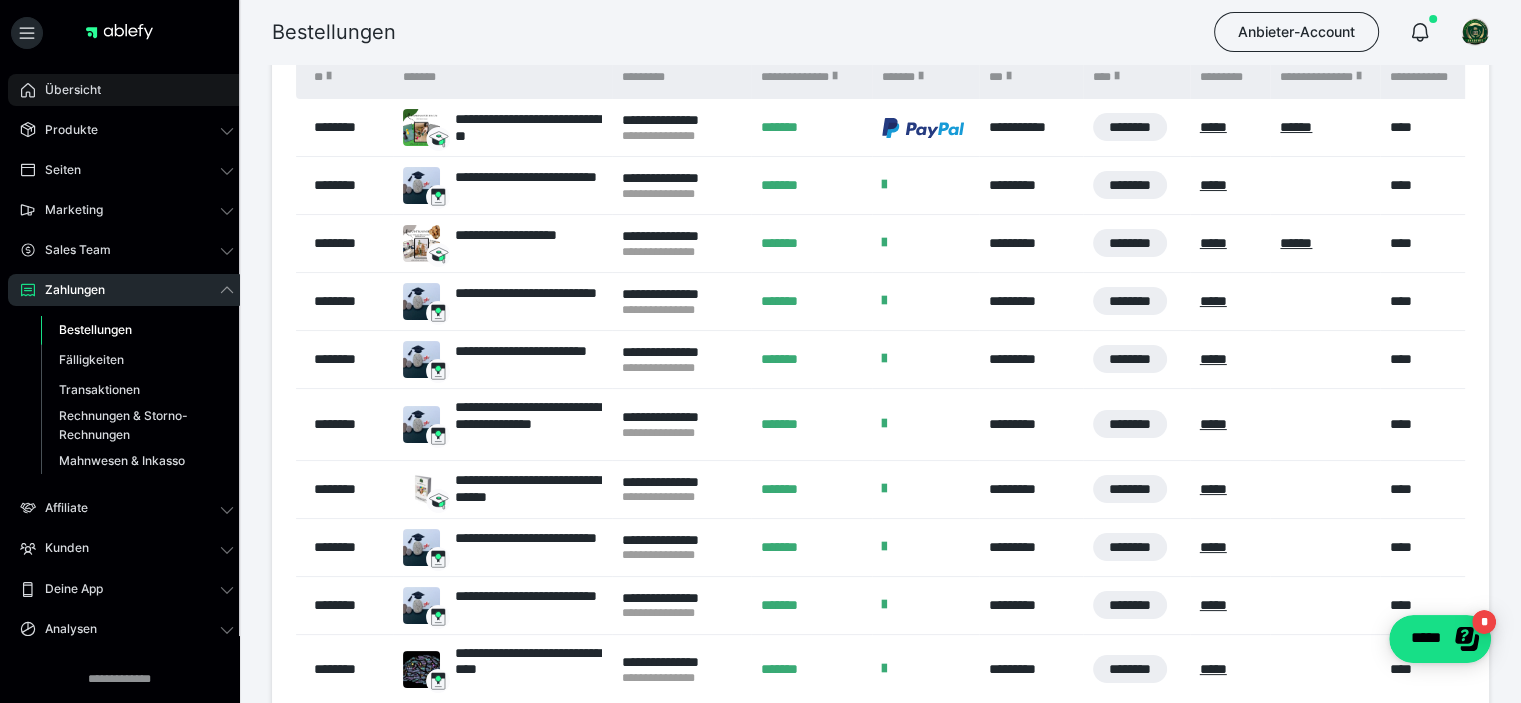click on "Übersicht" at bounding box center [66, 90] 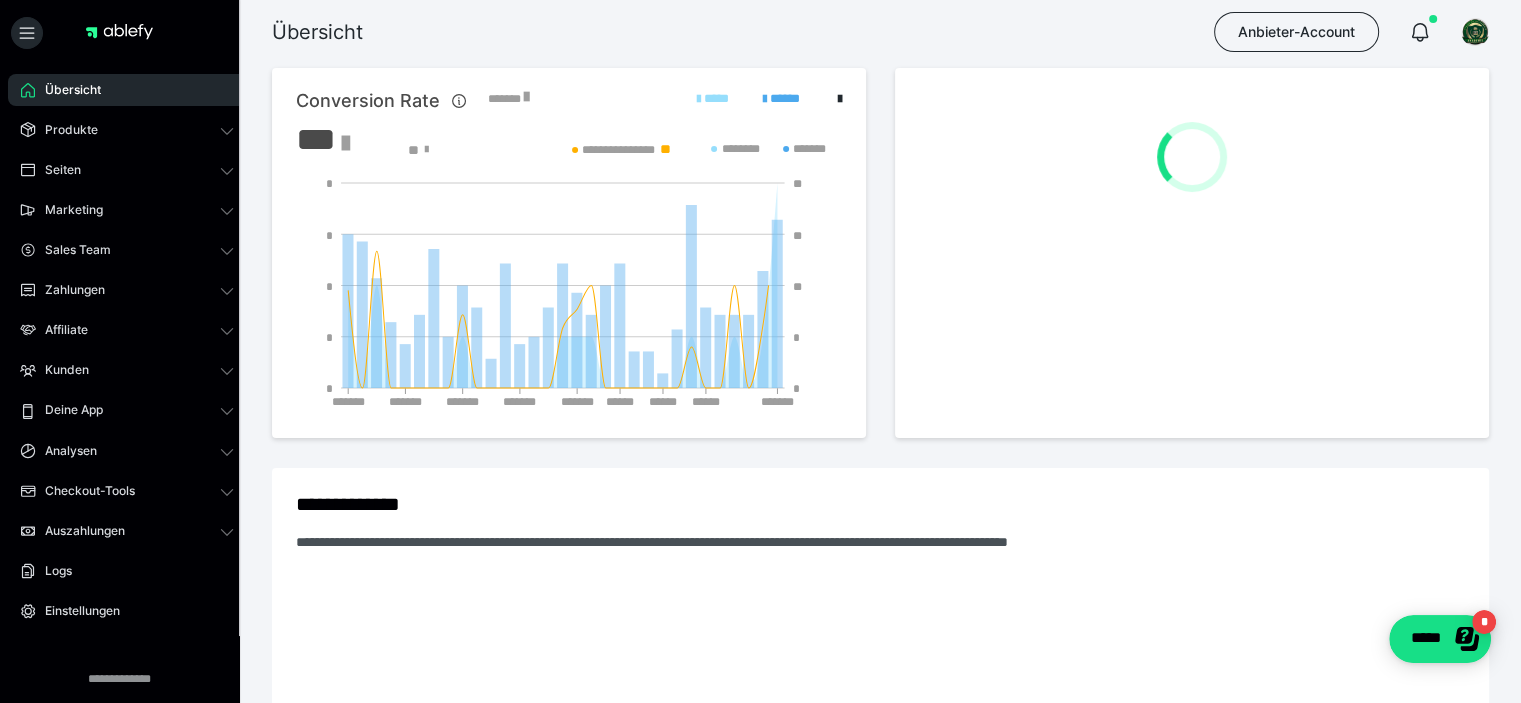 scroll, scrollTop: 0, scrollLeft: 0, axis: both 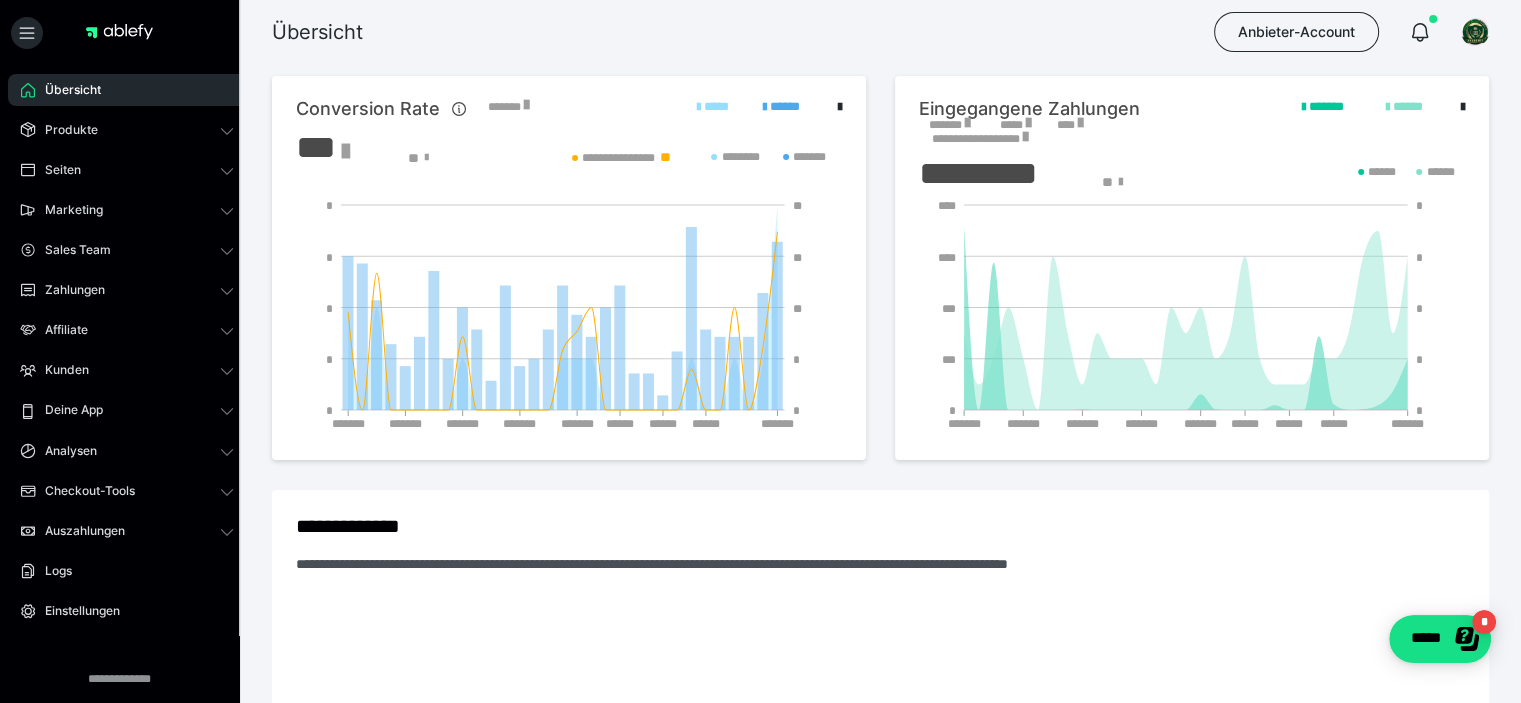 click on "*******" at bounding box center [949, 125] 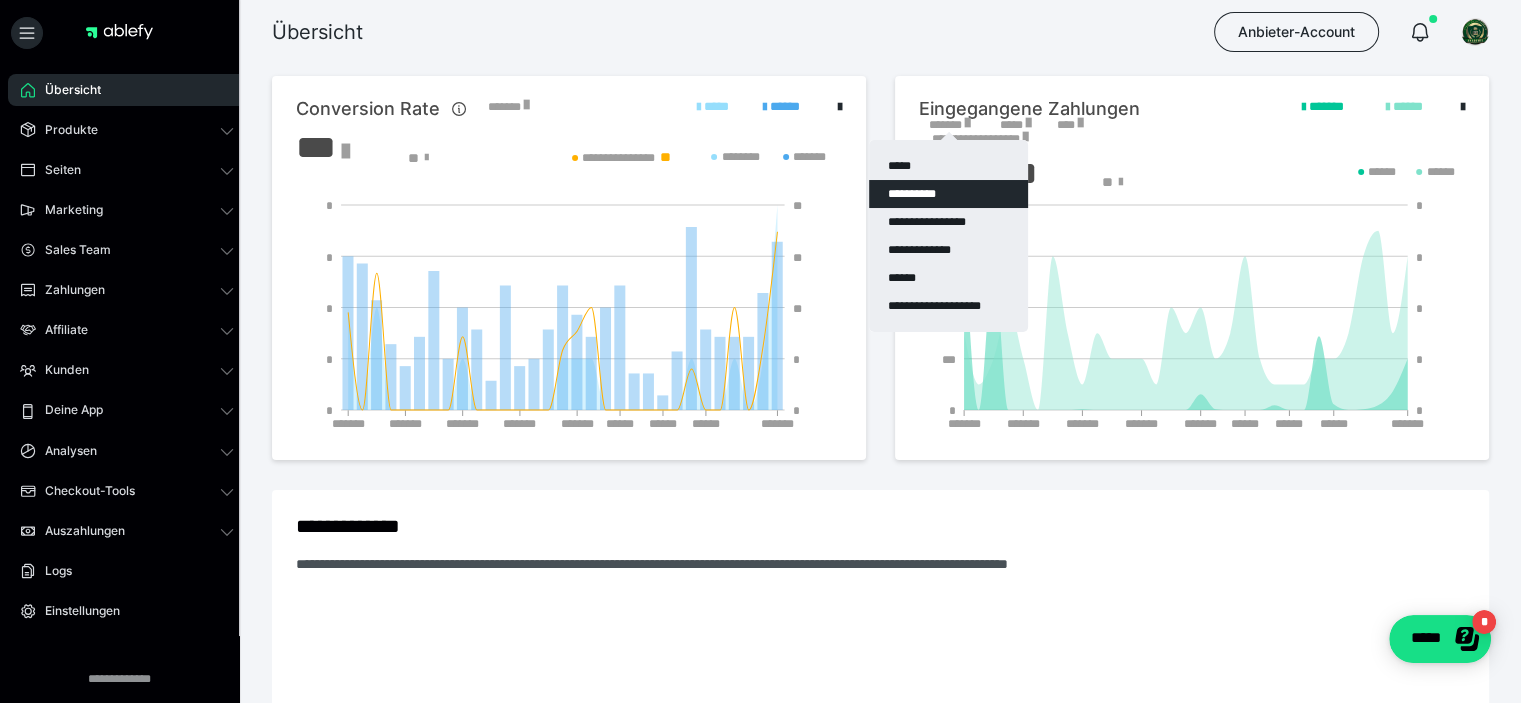 click on "**********" at bounding box center (948, 194) 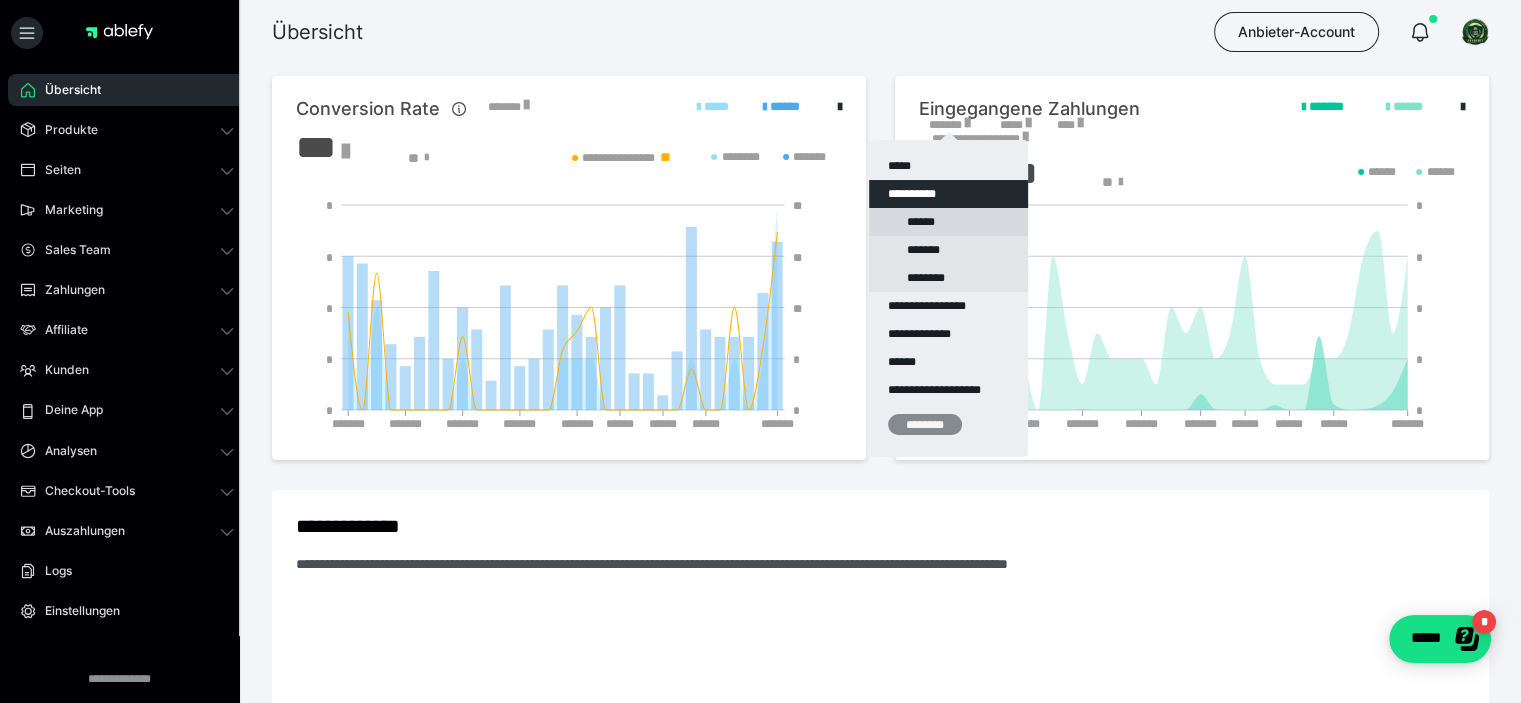 click on "******" at bounding box center (948, 222) 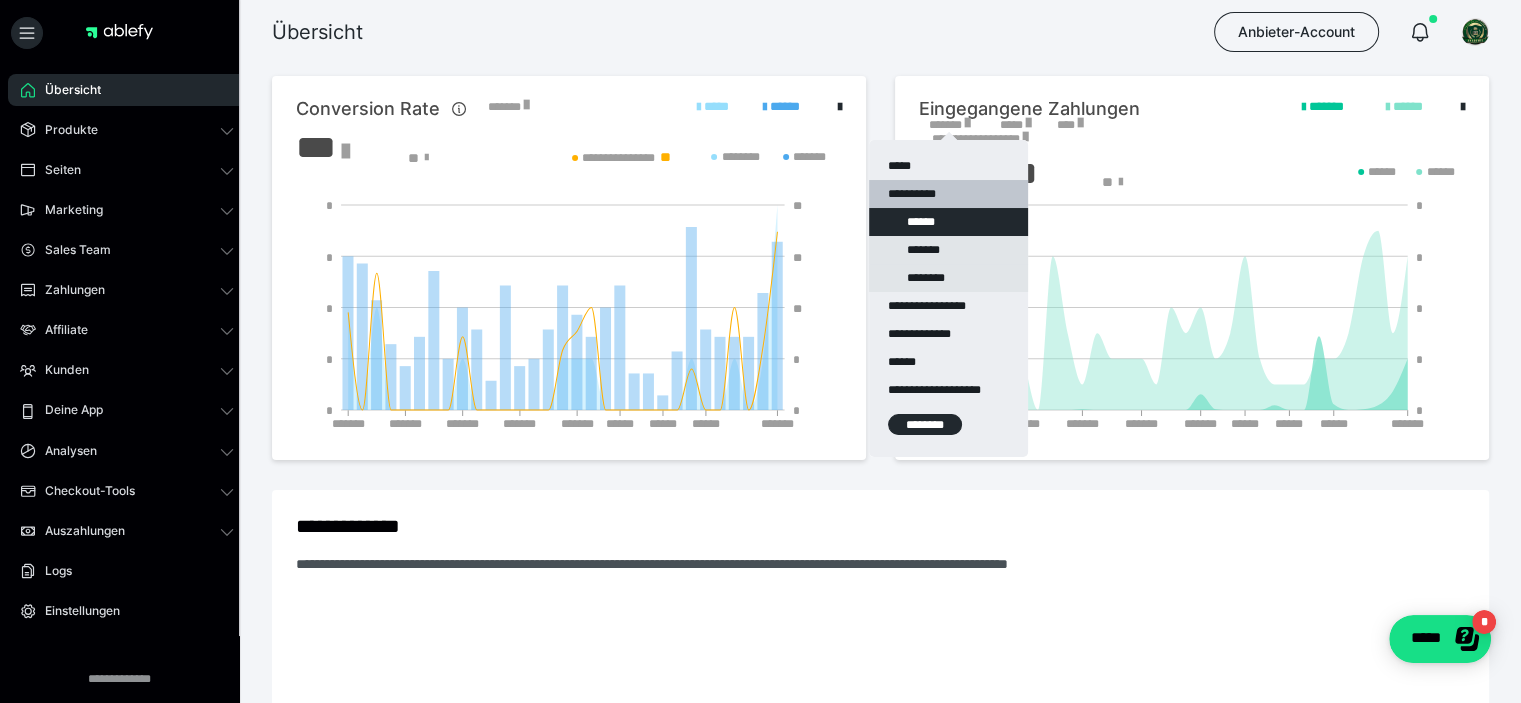 click on "********" at bounding box center (925, 424) 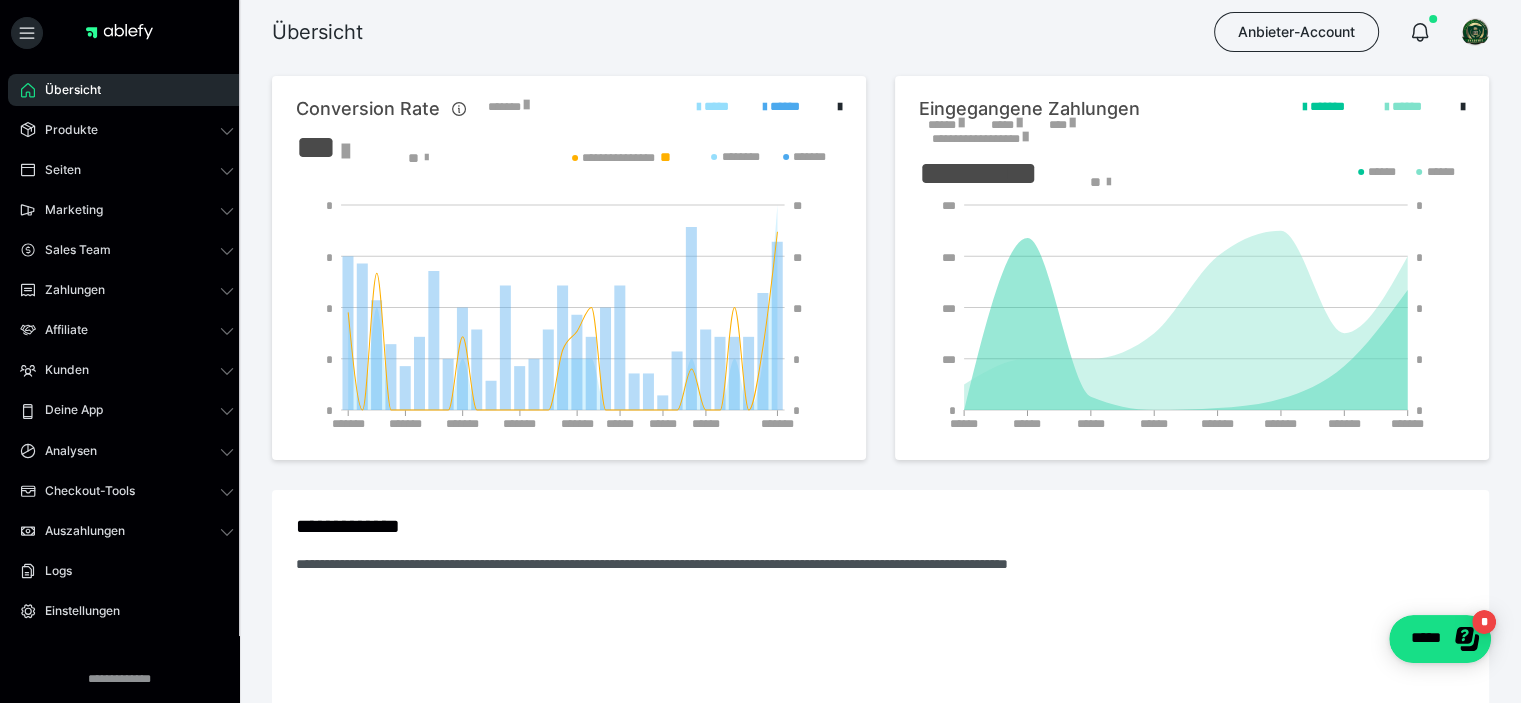 click at bounding box center [1019, 123] 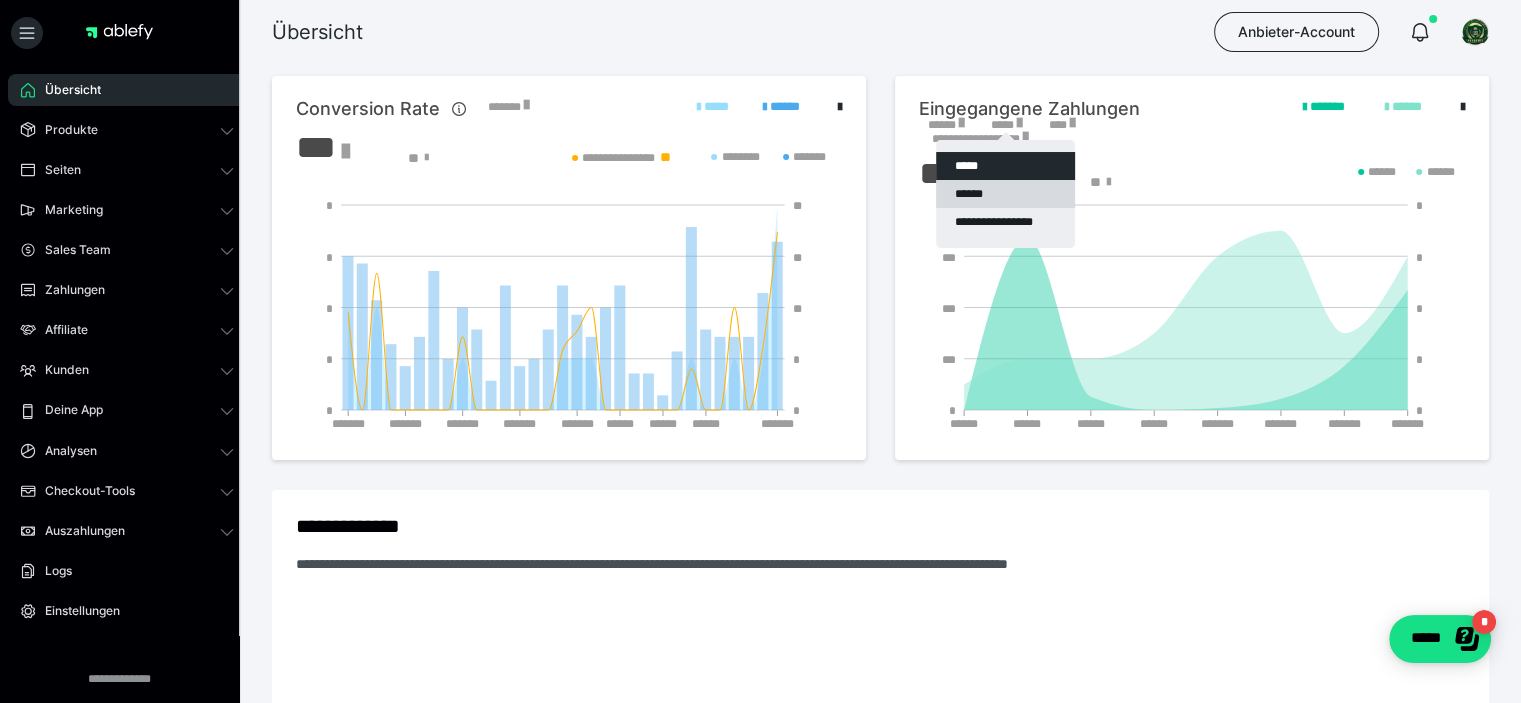 click on "******" at bounding box center [1005, 194] 